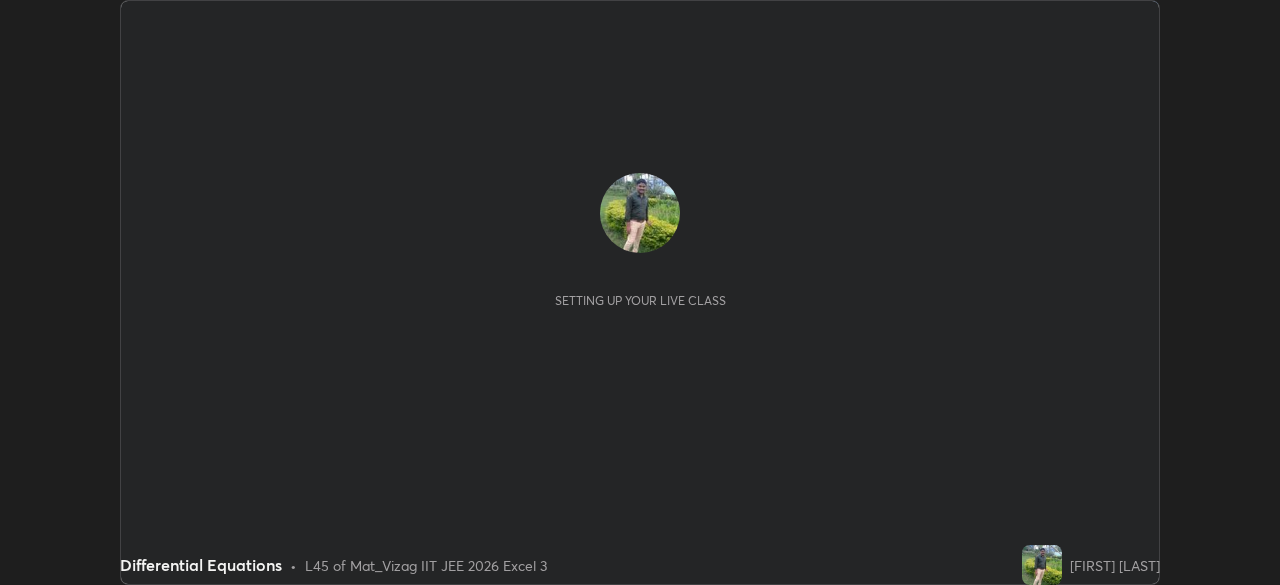 scroll, scrollTop: 0, scrollLeft: 0, axis: both 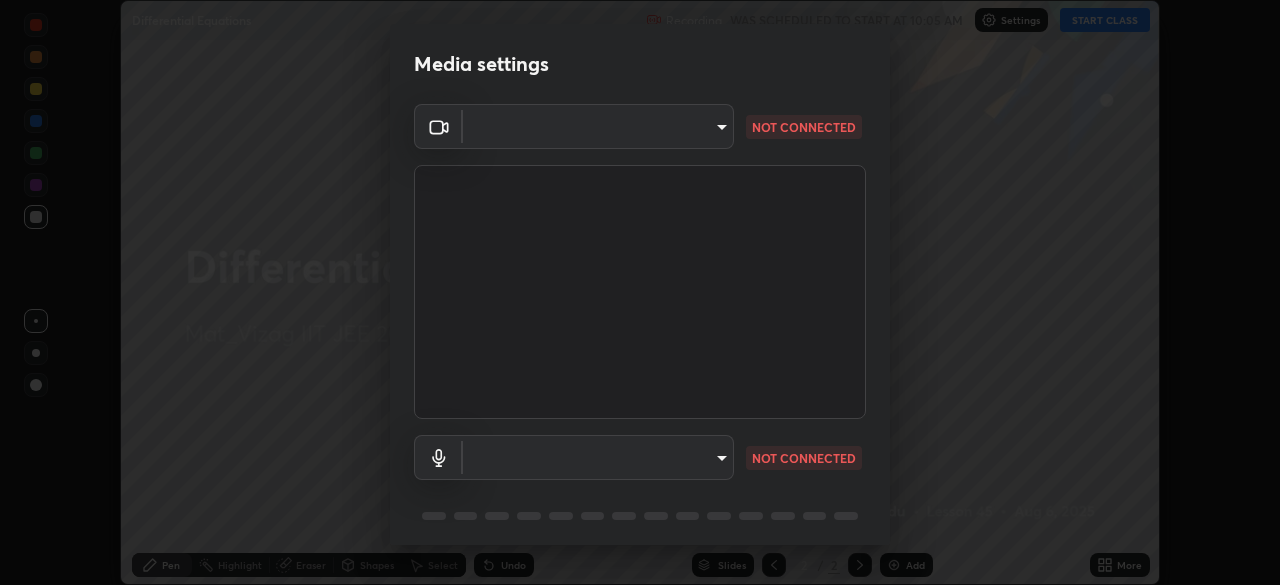 type on "16a3ea641df93e9f5ebf54f9e04601d458bfbe5b1de0b77a33e5a410cb71acb5" 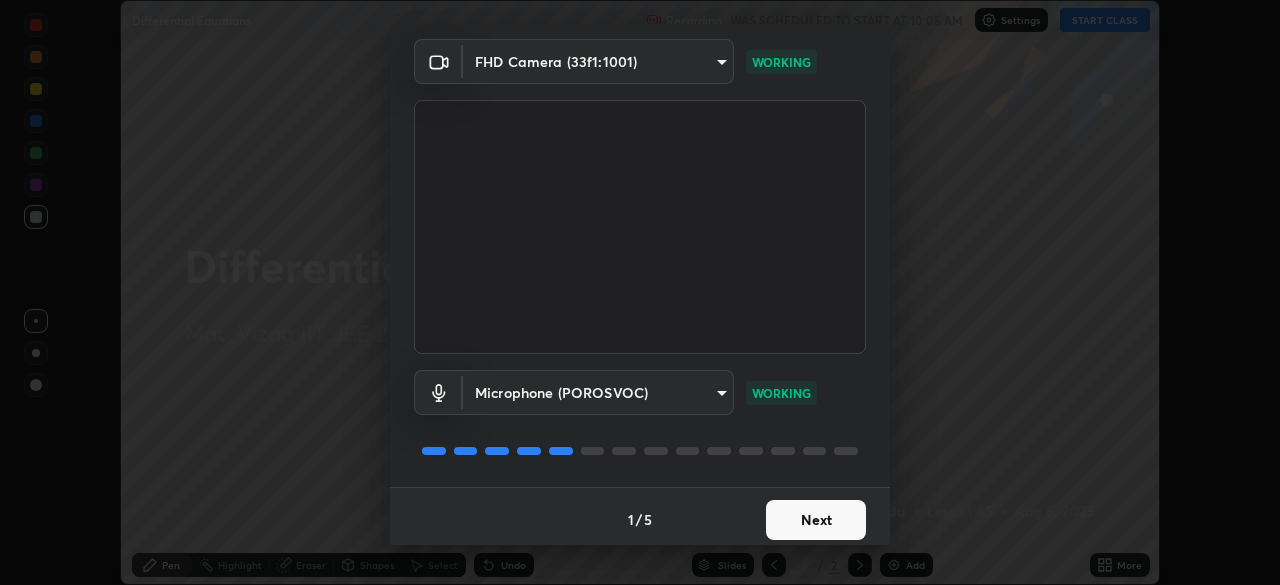 scroll, scrollTop: 71, scrollLeft: 0, axis: vertical 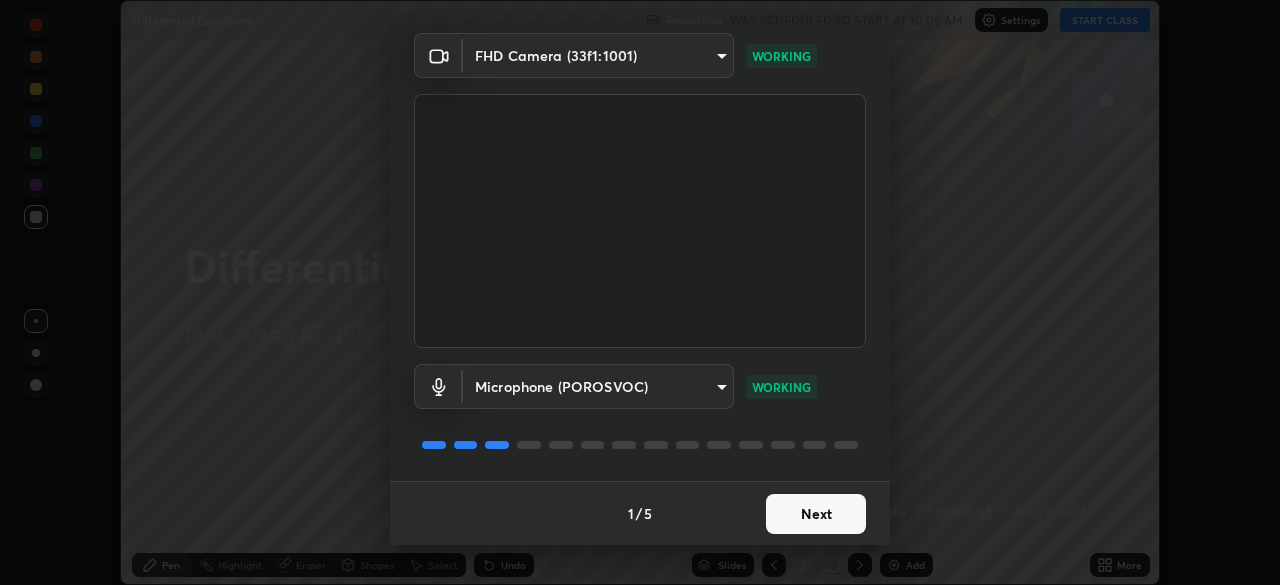 click on "Next" at bounding box center (816, 514) 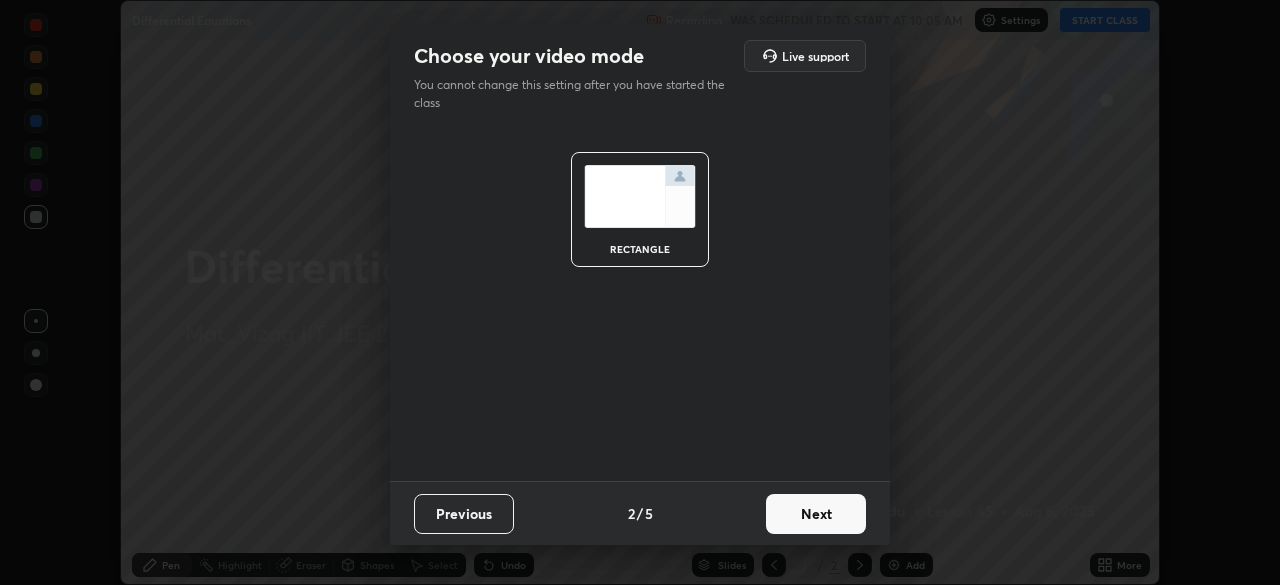 scroll, scrollTop: 0, scrollLeft: 0, axis: both 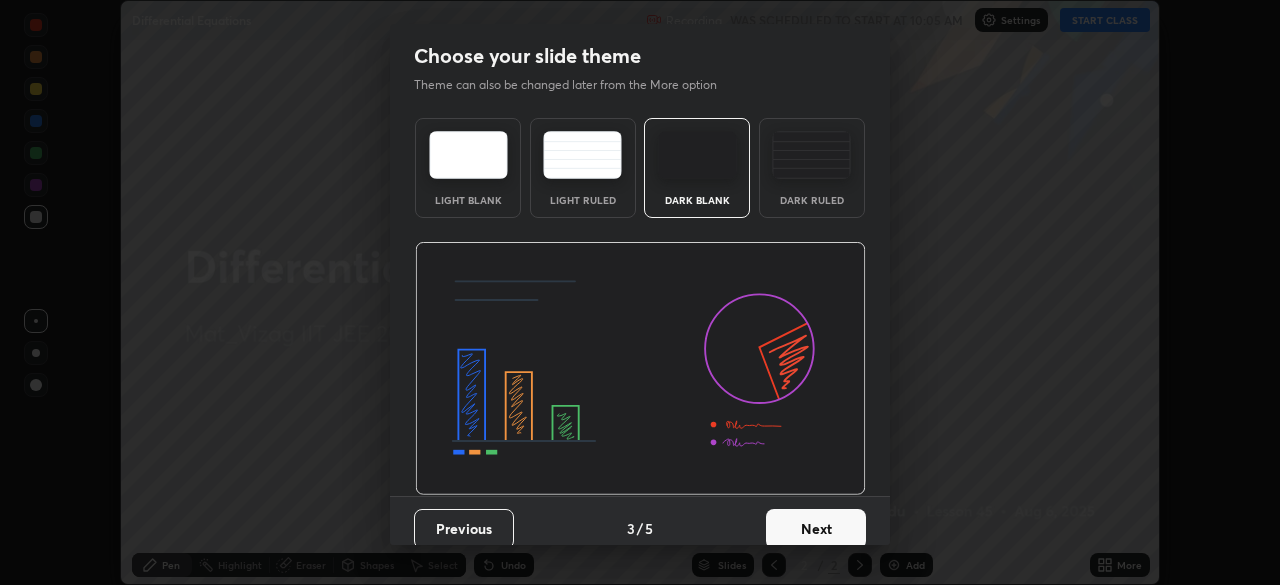 click on "Next" at bounding box center [816, 529] 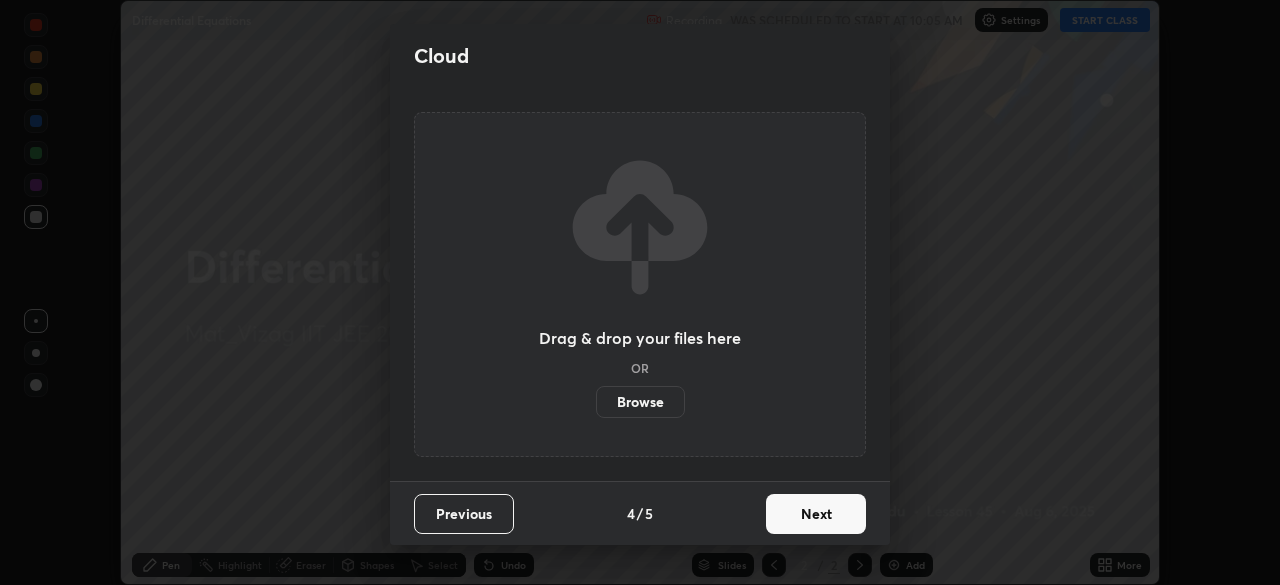 click on "Next" at bounding box center [816, 514] 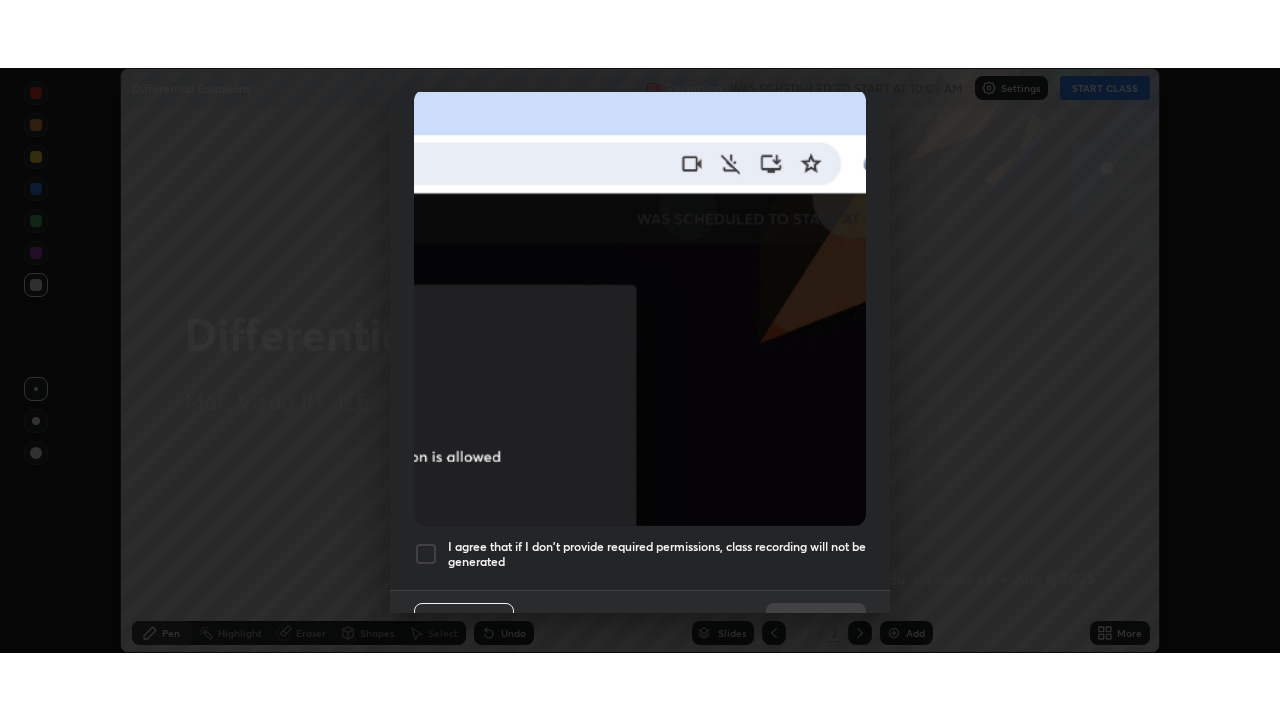 scroll, scrollTop: 479, scrollLeft: 0, axis: vertical 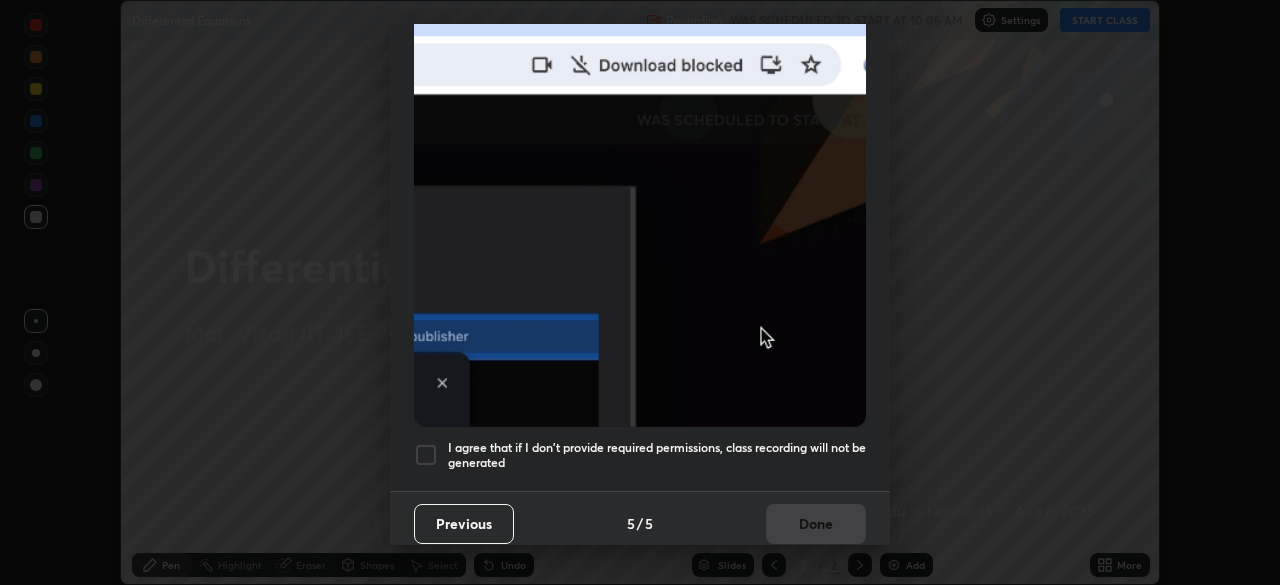 click at bounding box center [426, 455] 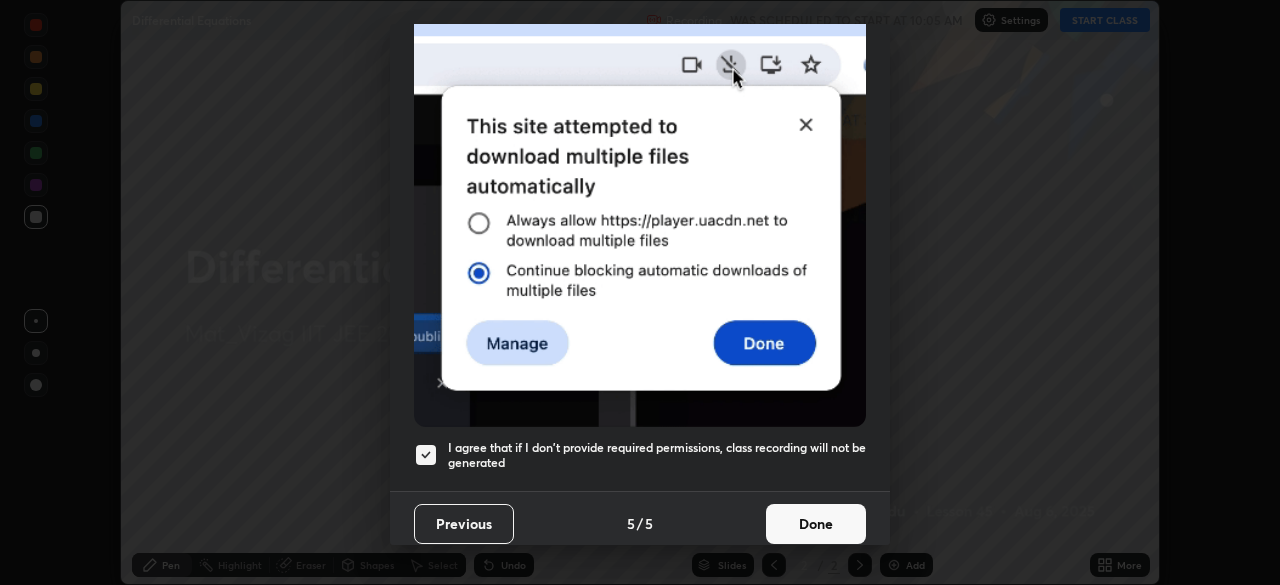 click on "Done" at bounding box center [816, 524] 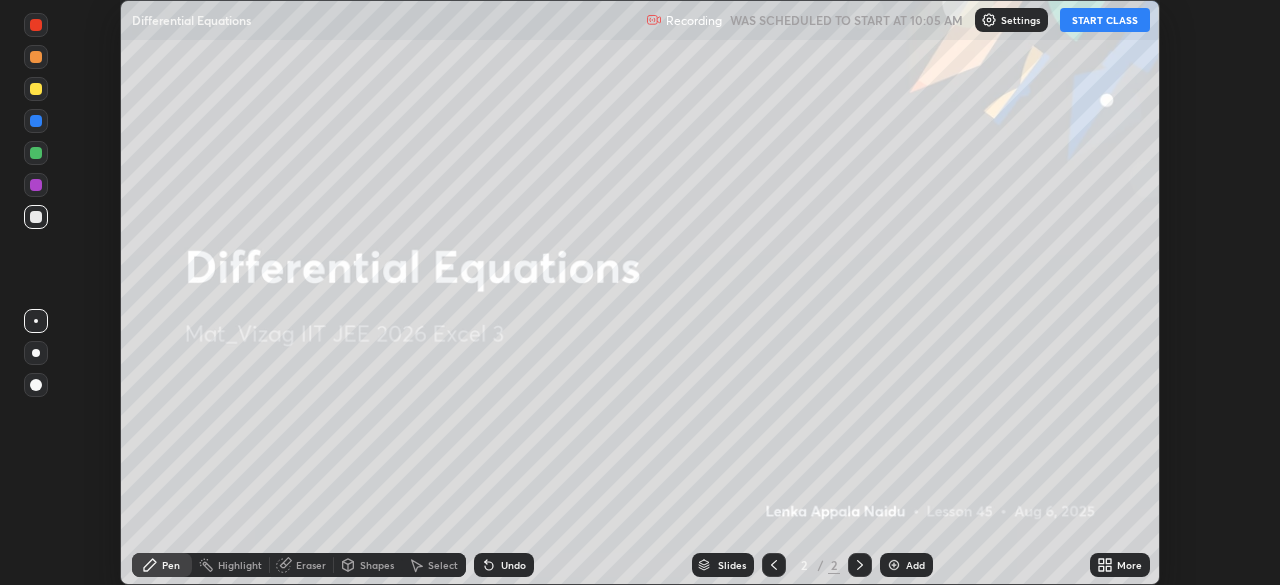 click 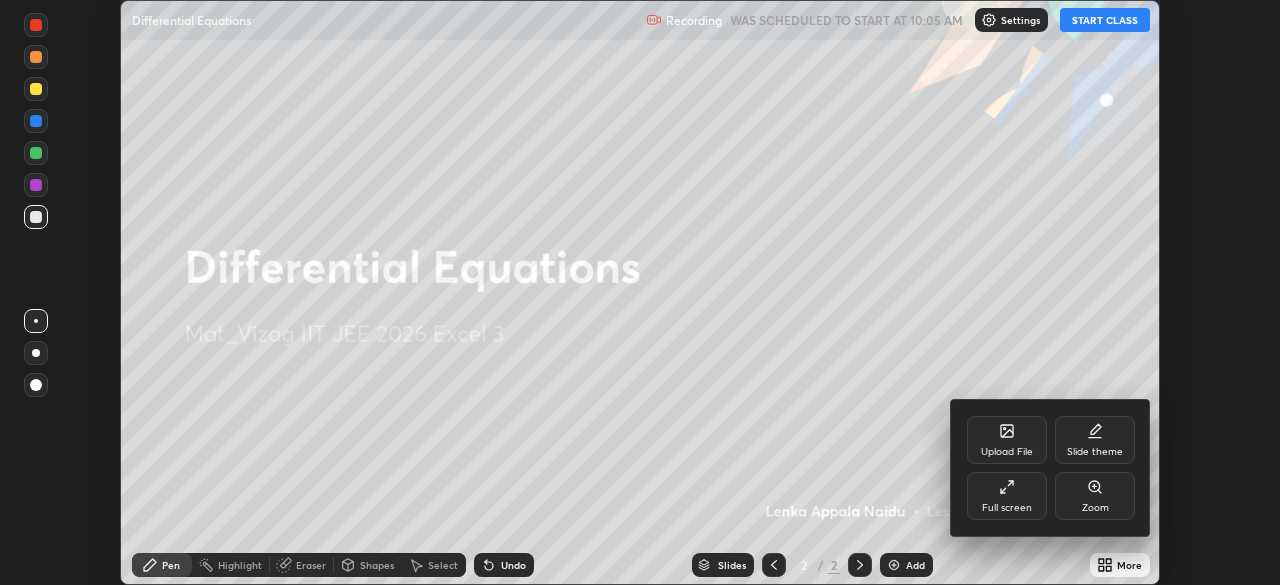 click on "Full screen" at bounding box center (1007, 496) 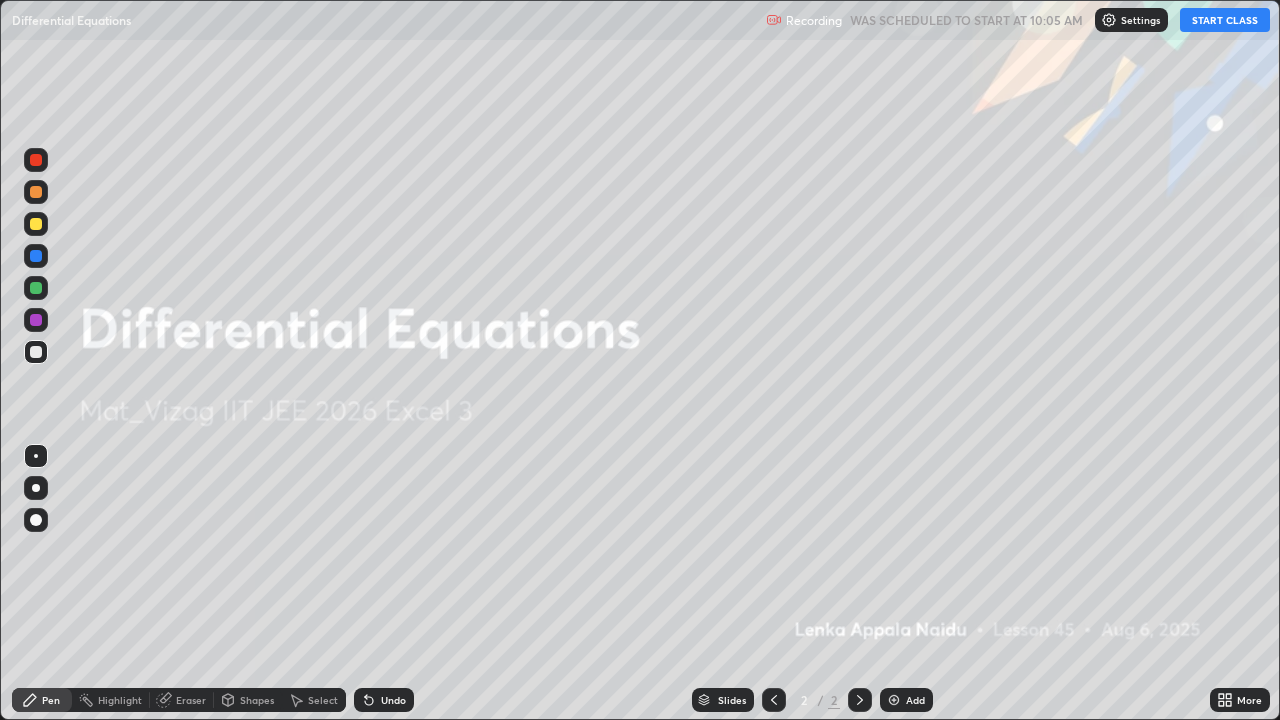 scroll, scrollTop: 99280, scrollLeft: 98720, axis: both 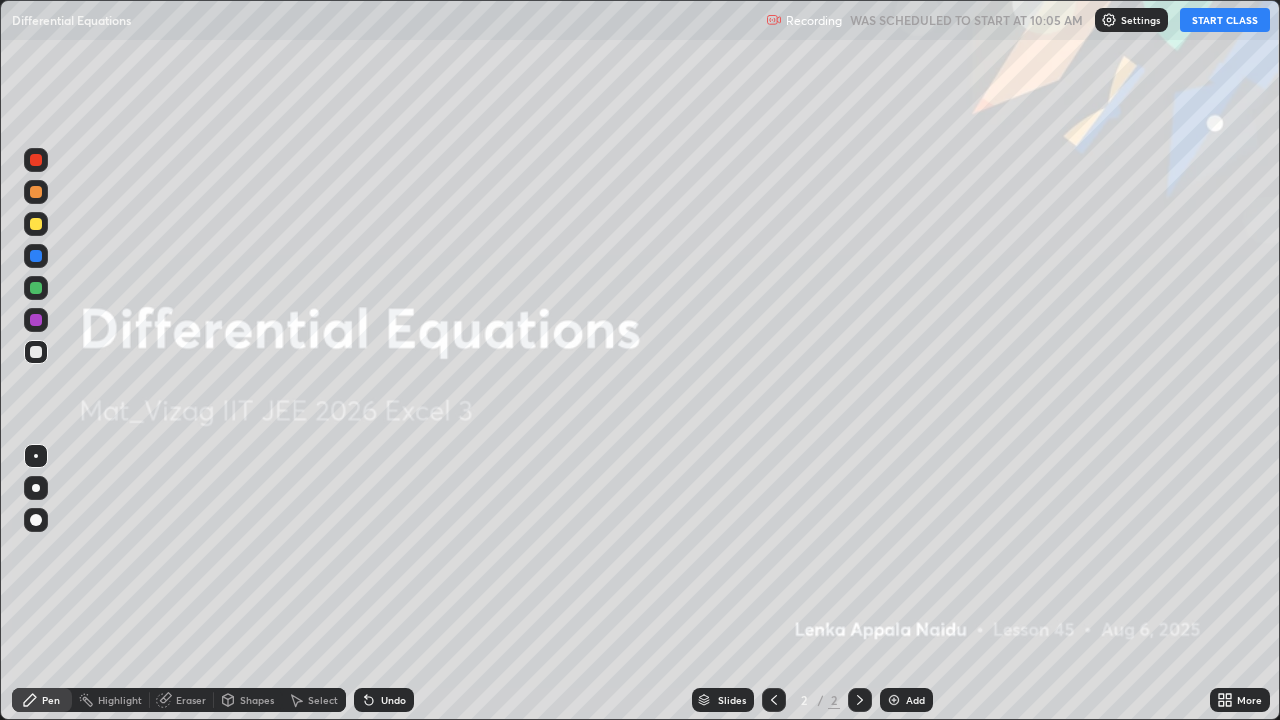 click at bounding box center [894, 700] 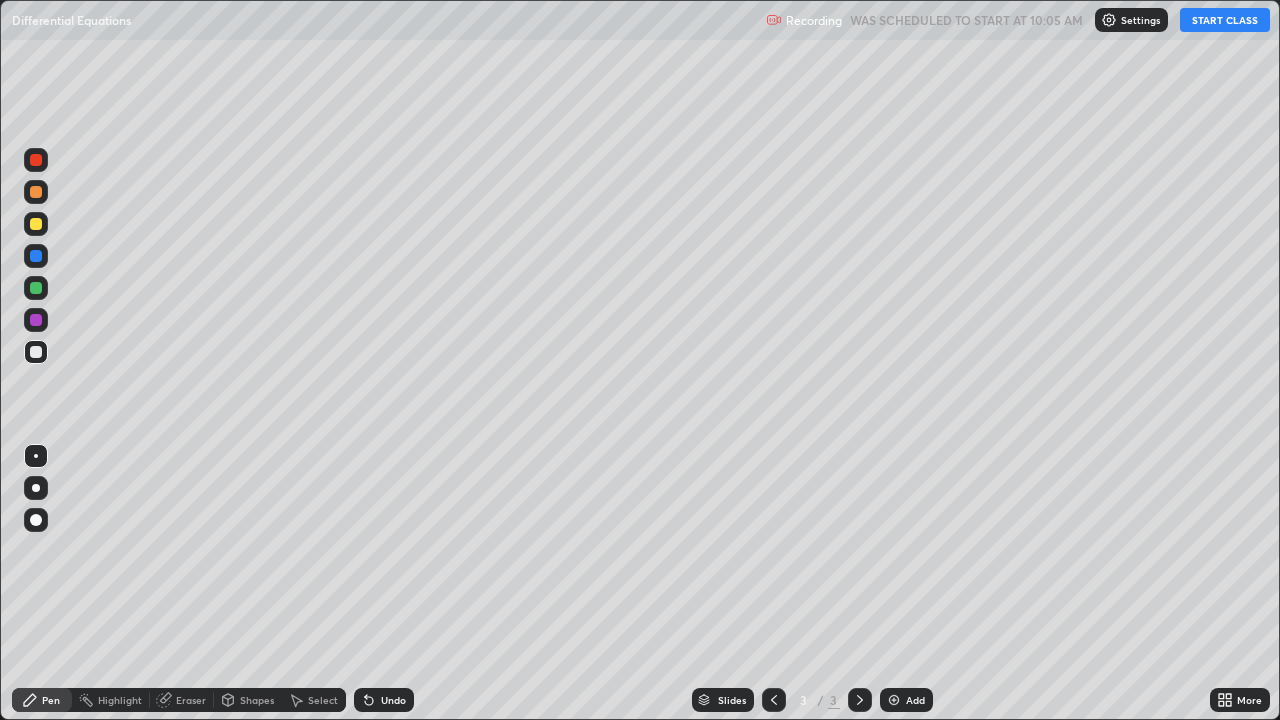 click on "START CLASS" at bounding box center [1225, 20] 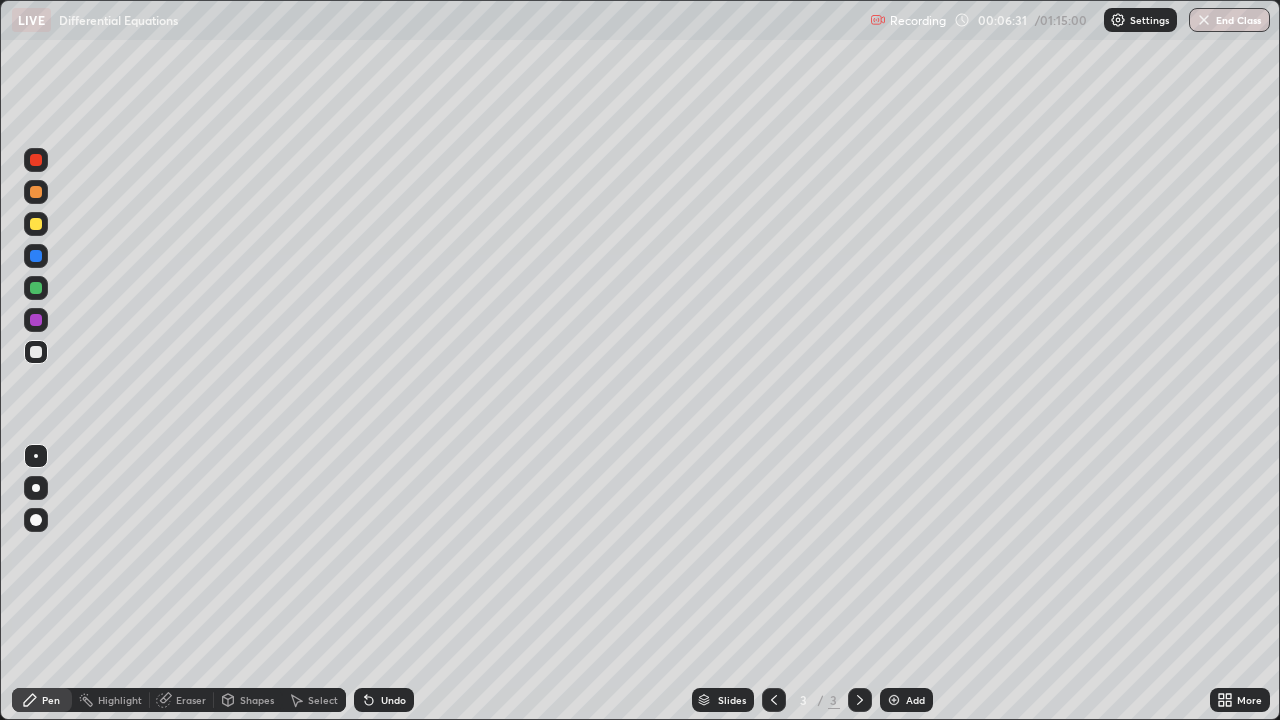 click on "Add" at bounding box center [906, 700] 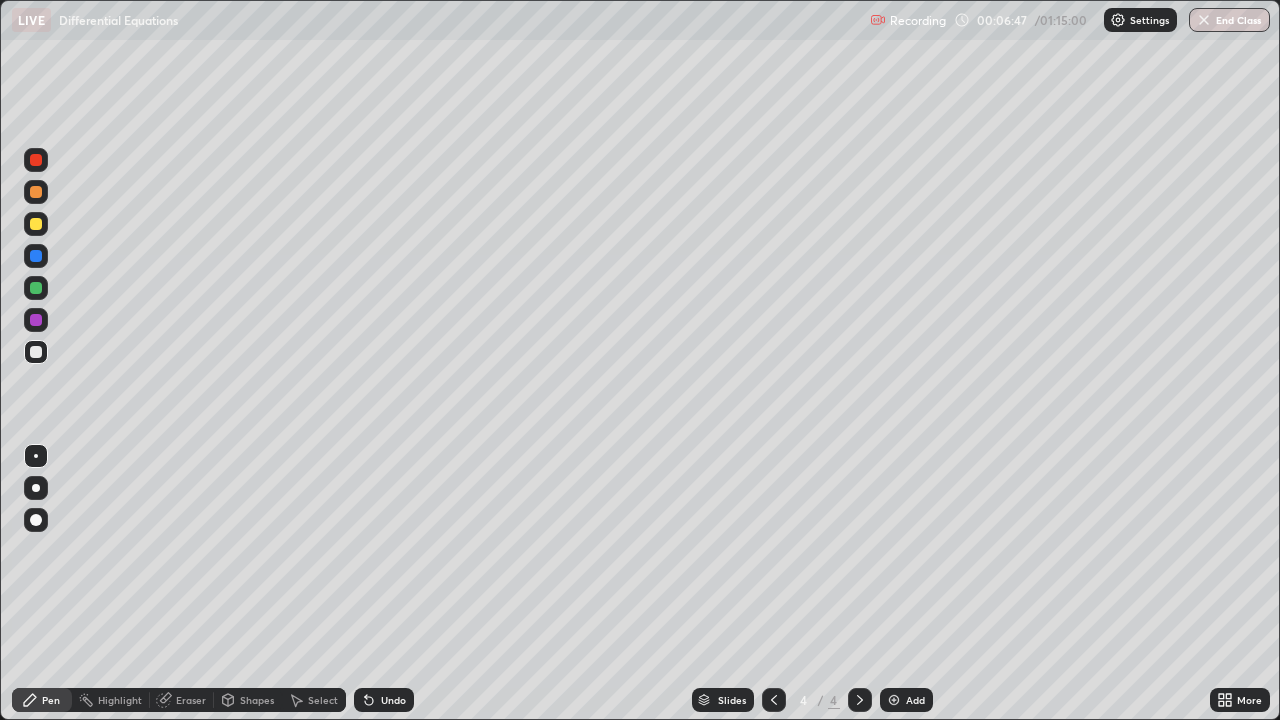 click 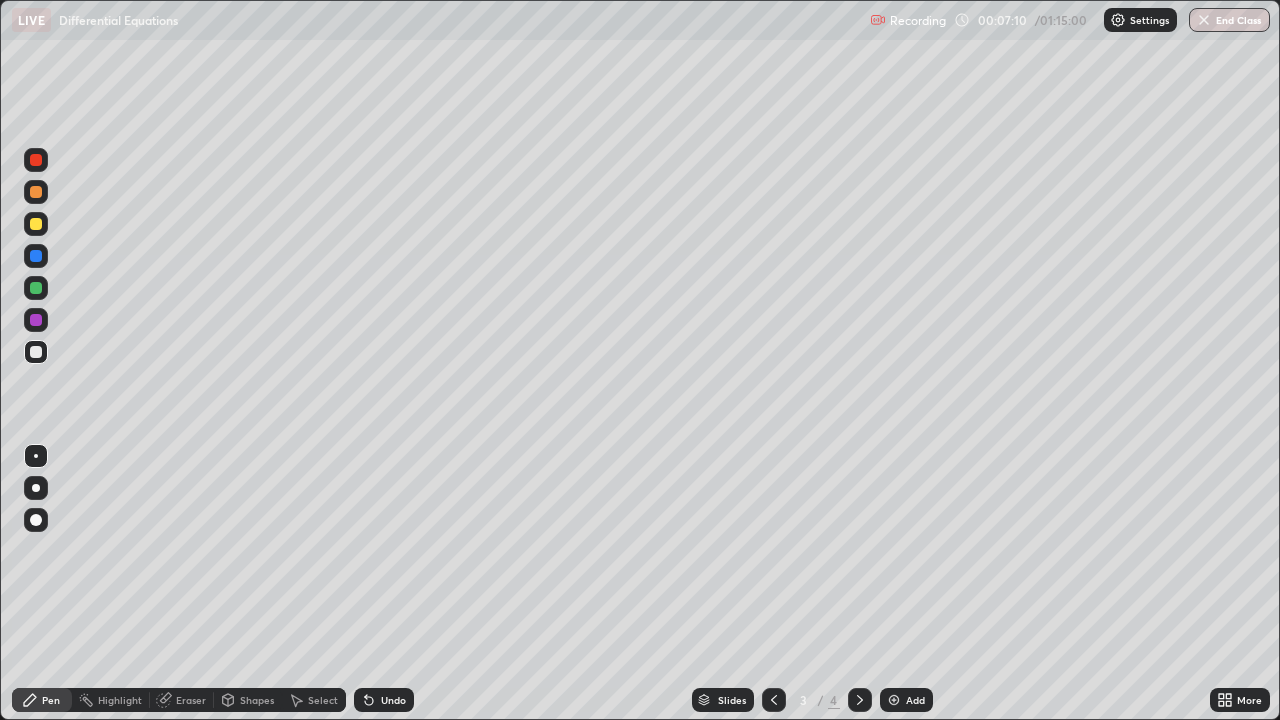 click on "Eraser" at bounding box center [182, 700] 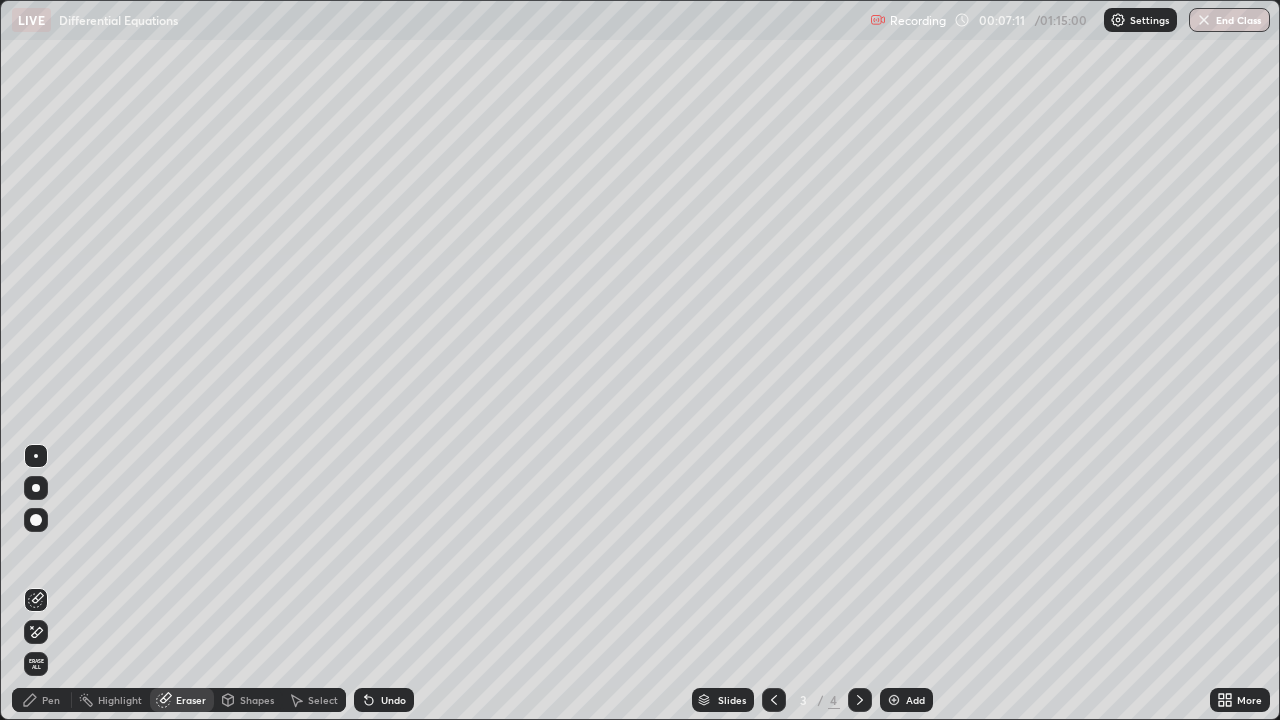 click 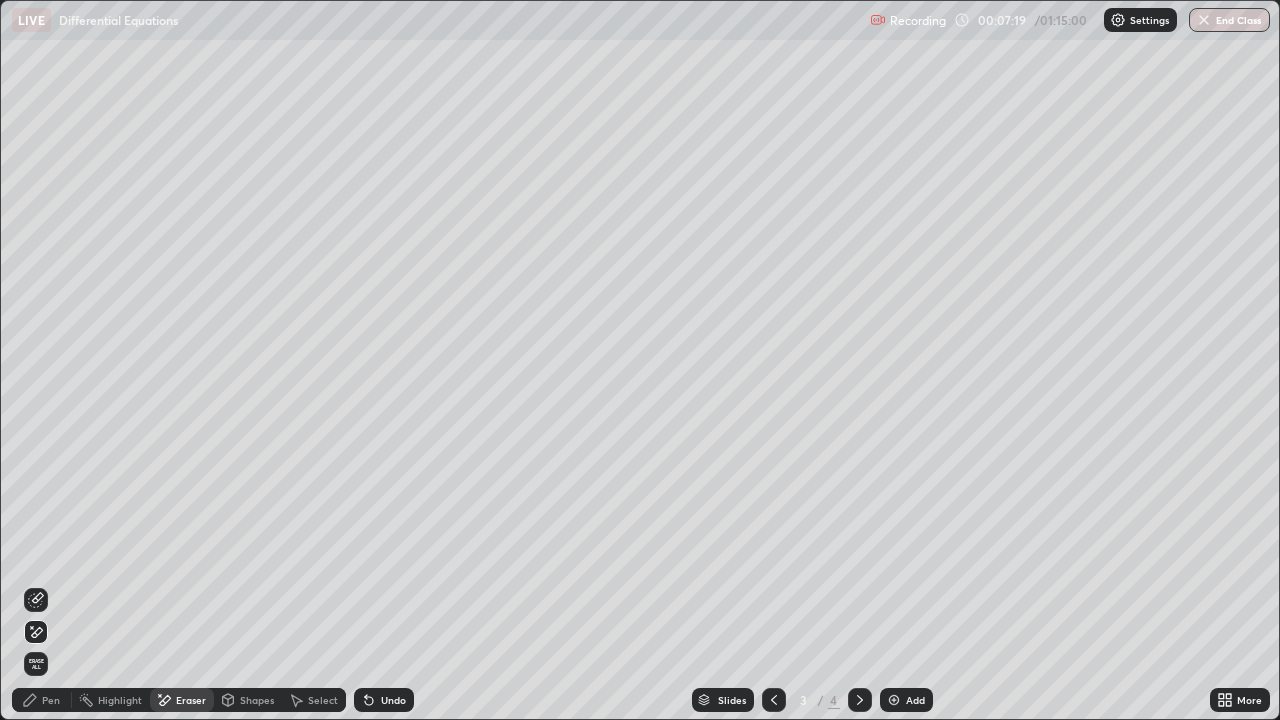 click on "Pen" at bounding box center (51, 700) 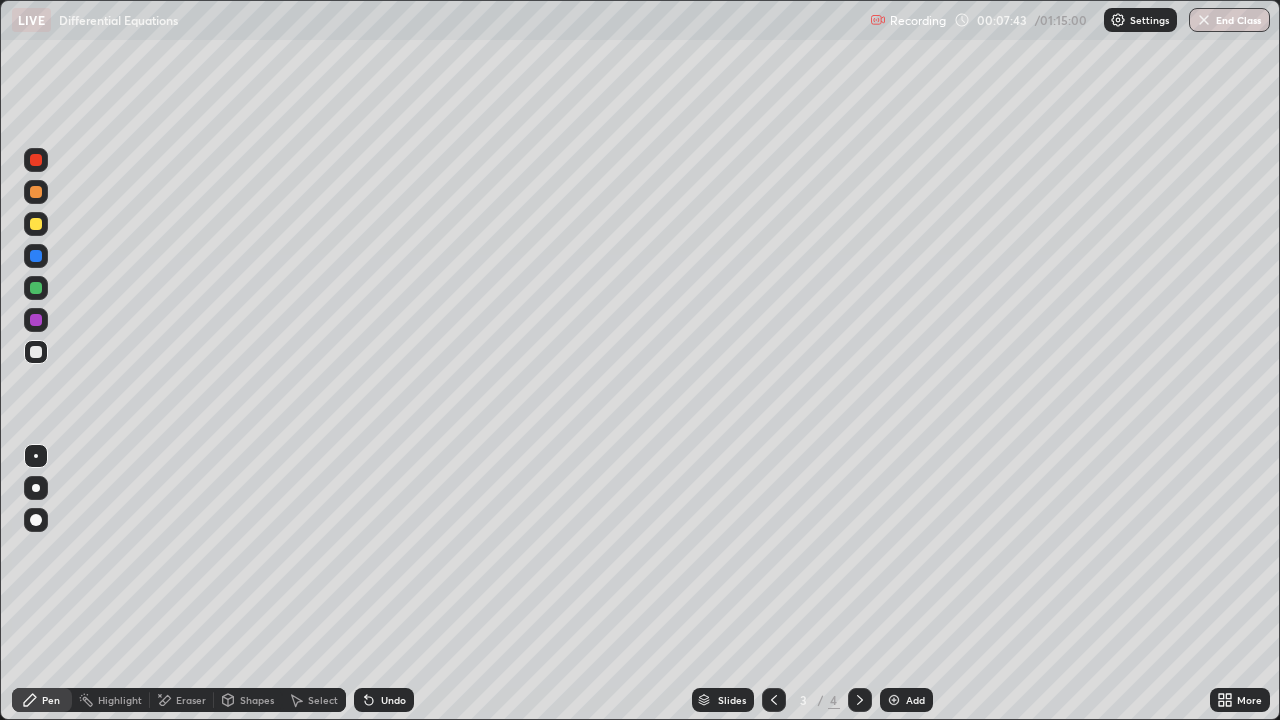 click on "Eraser" at bounding box center [191, 700] 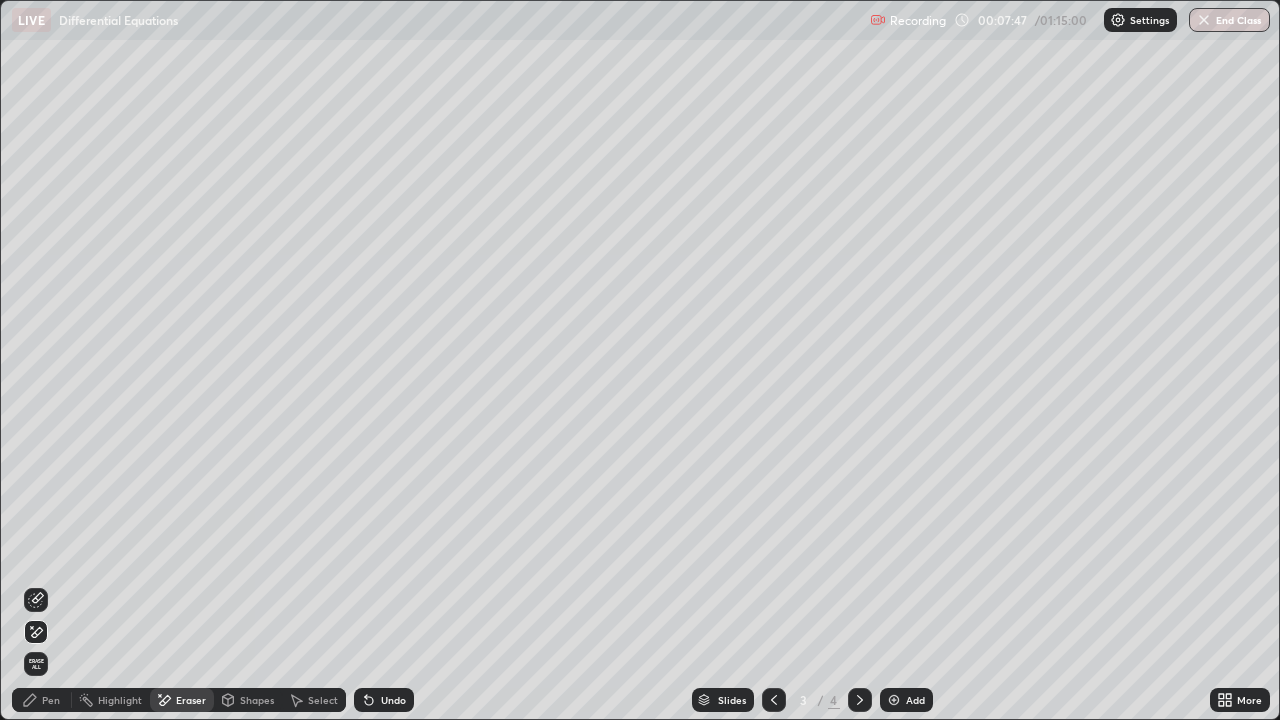 click on "Pen" at bounding box center [51, 700] 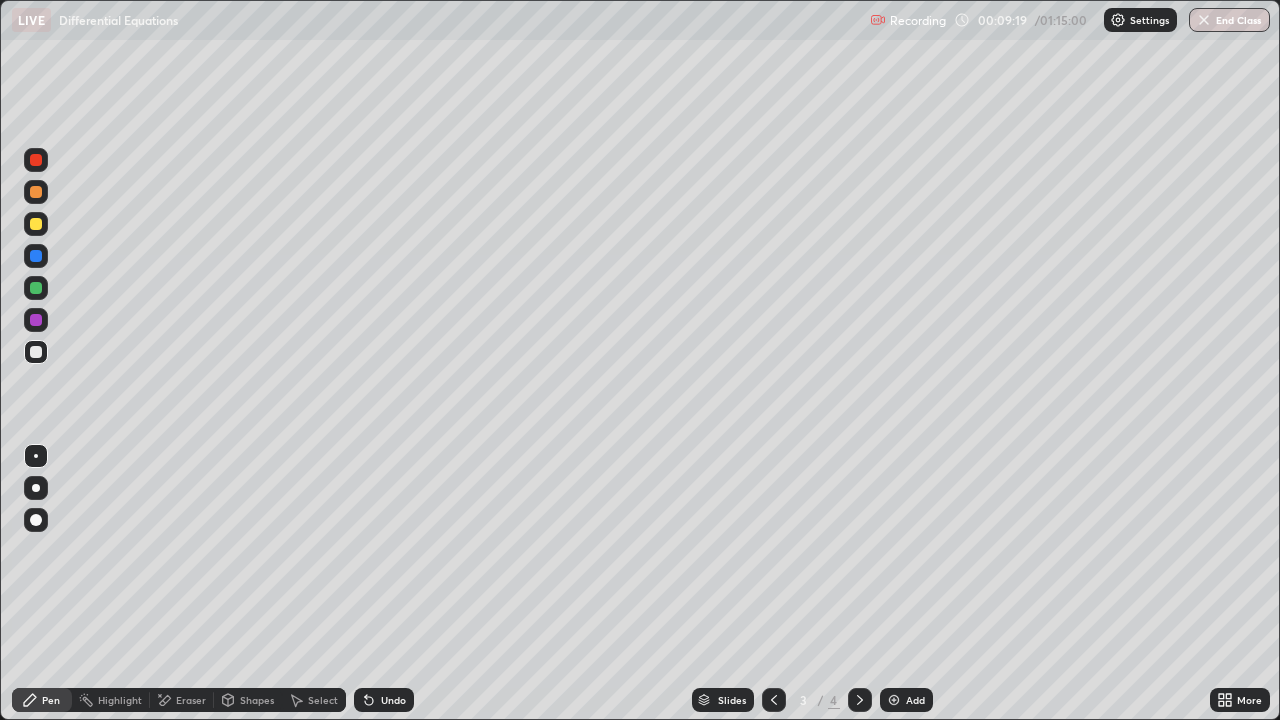click at bounding box center (894, 700) 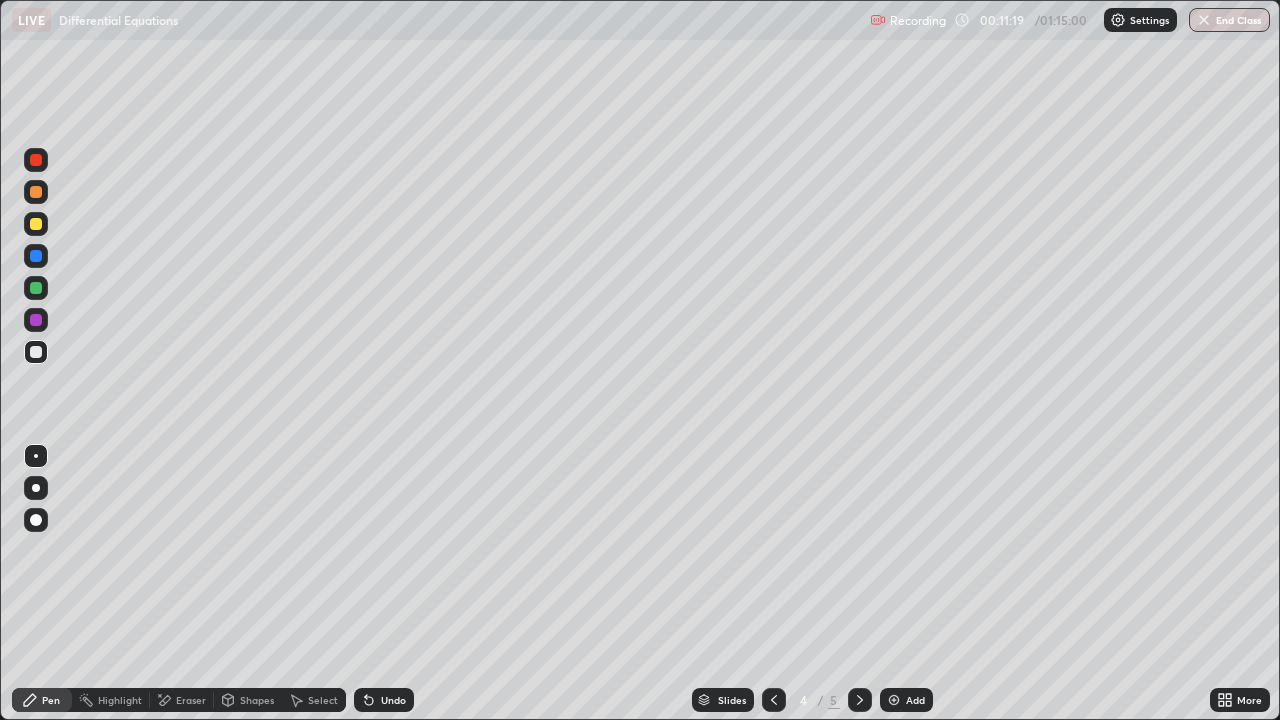 click 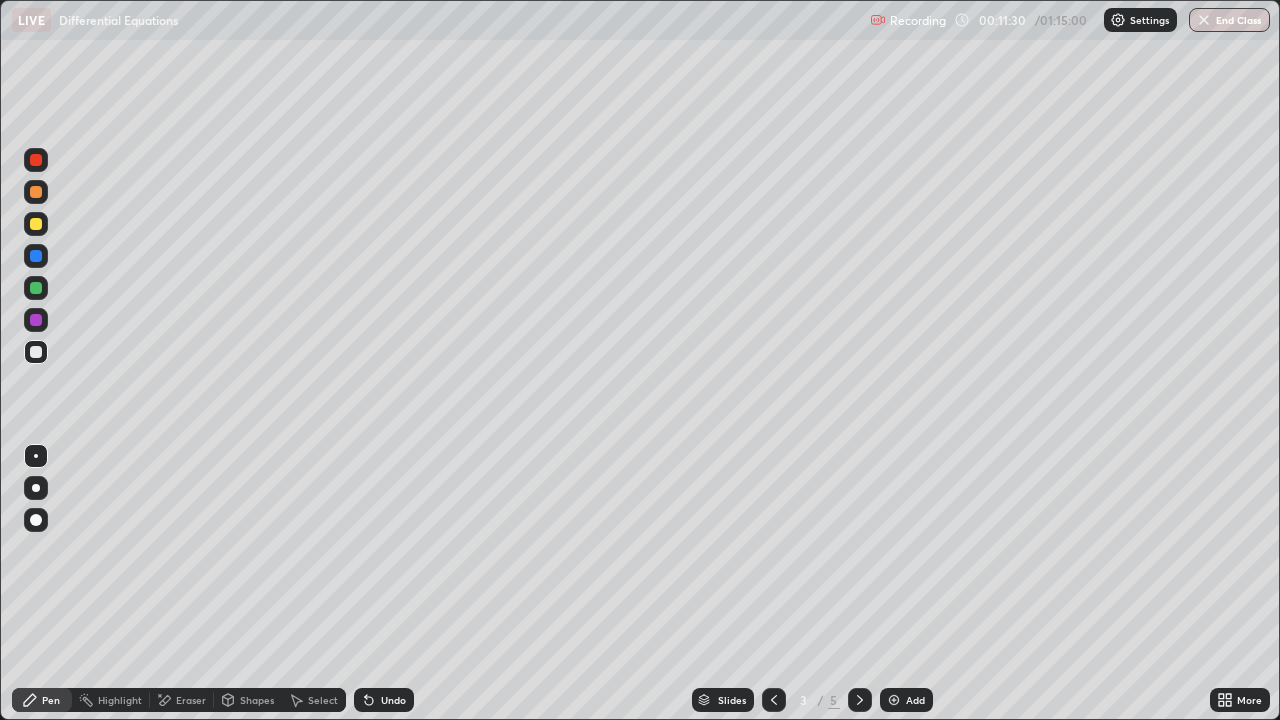 click 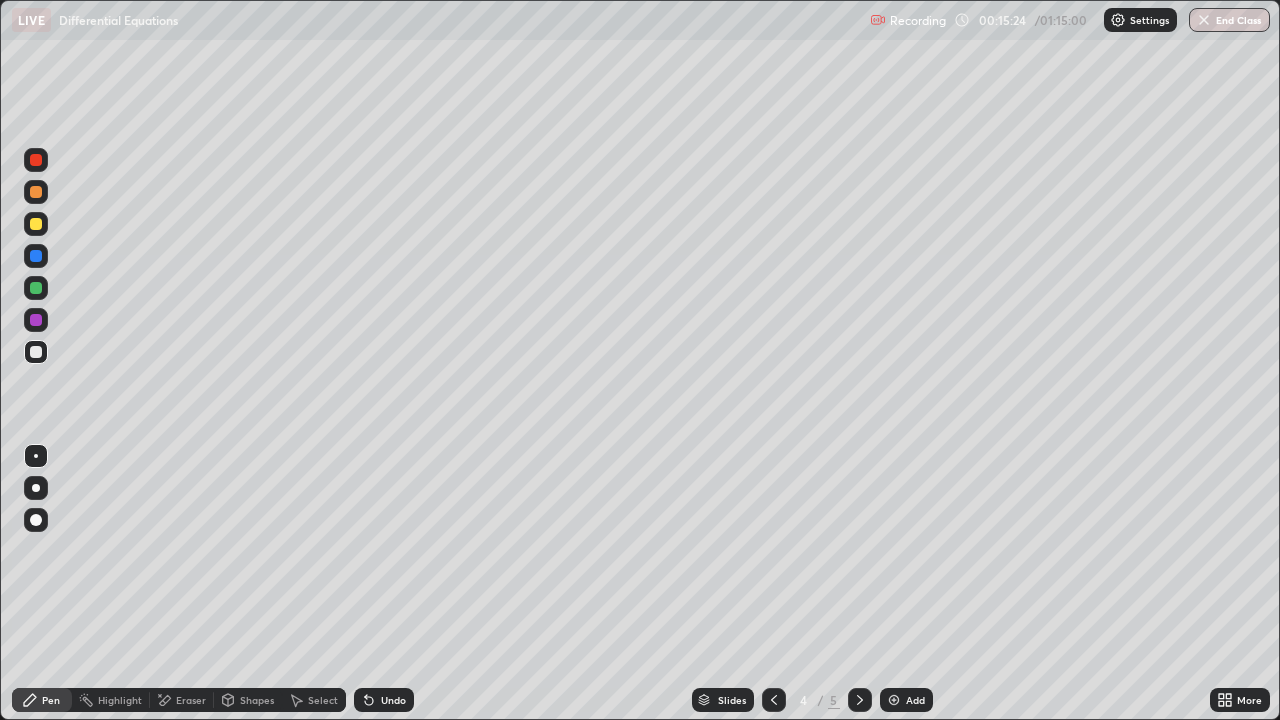 click on "Add" at bounding box center (906, 700) 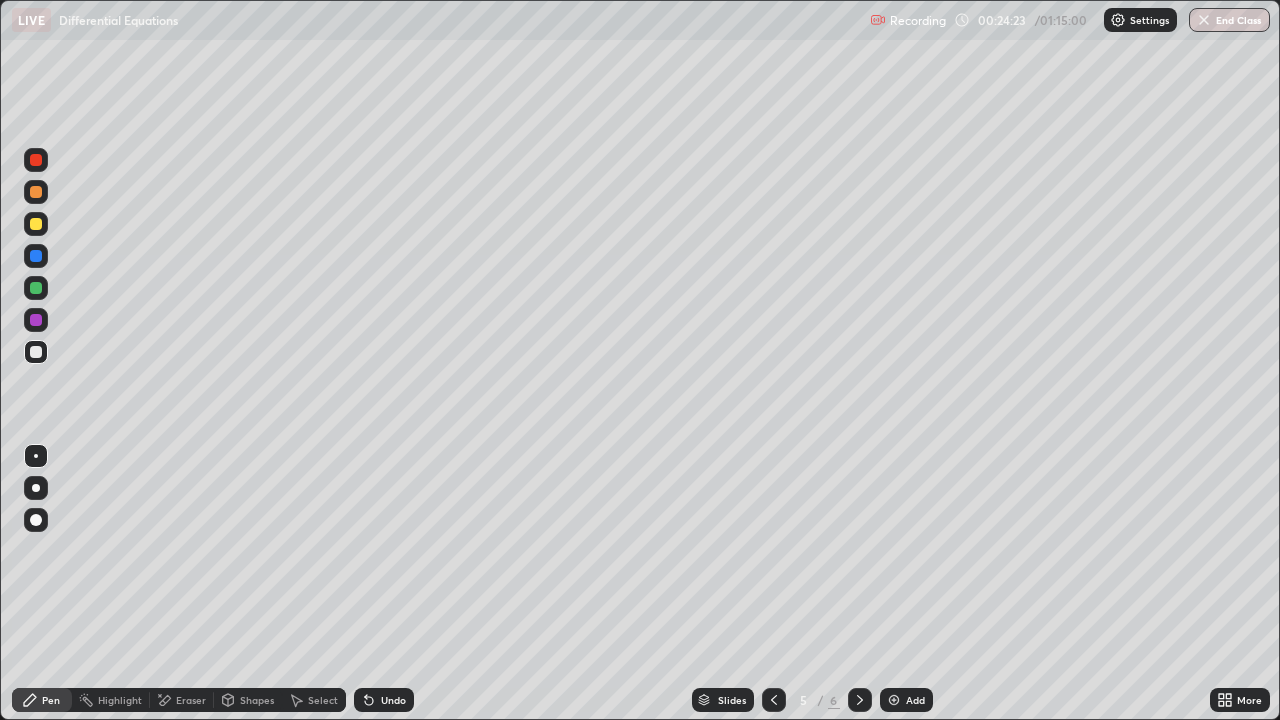 click on "Add" at bounding box center [906, 700] 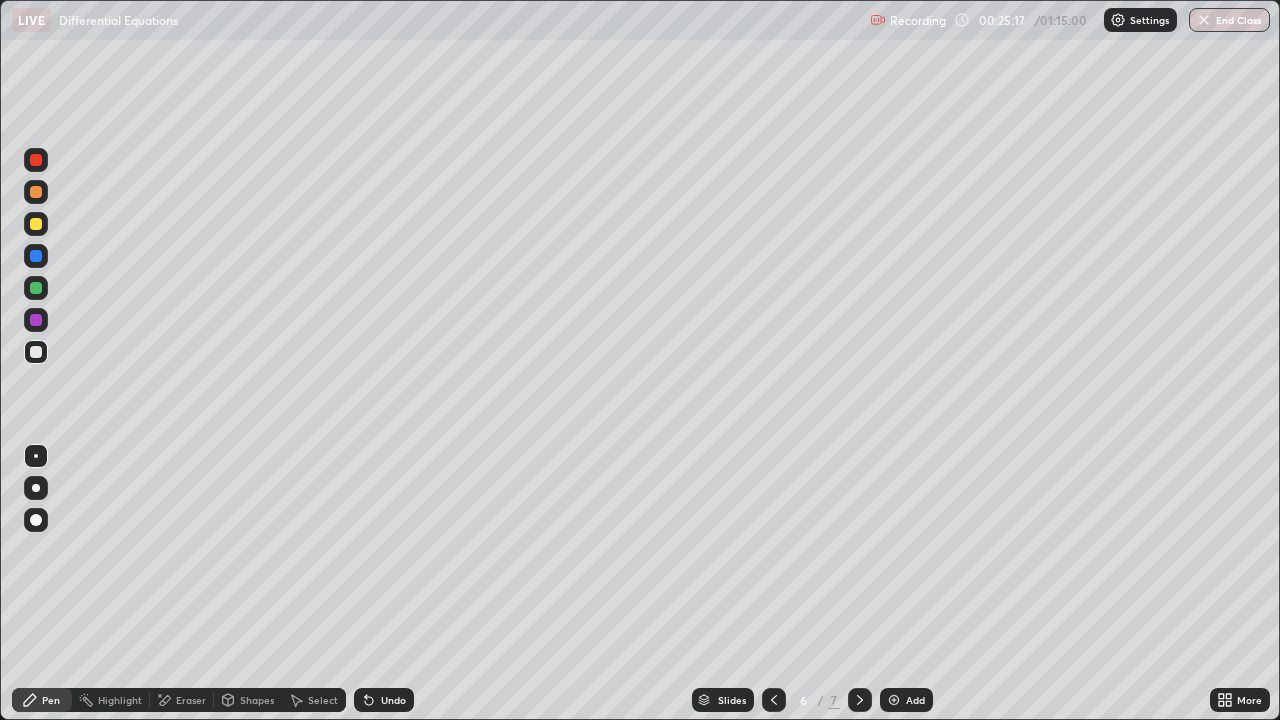 click at bounding box center (774, 700) 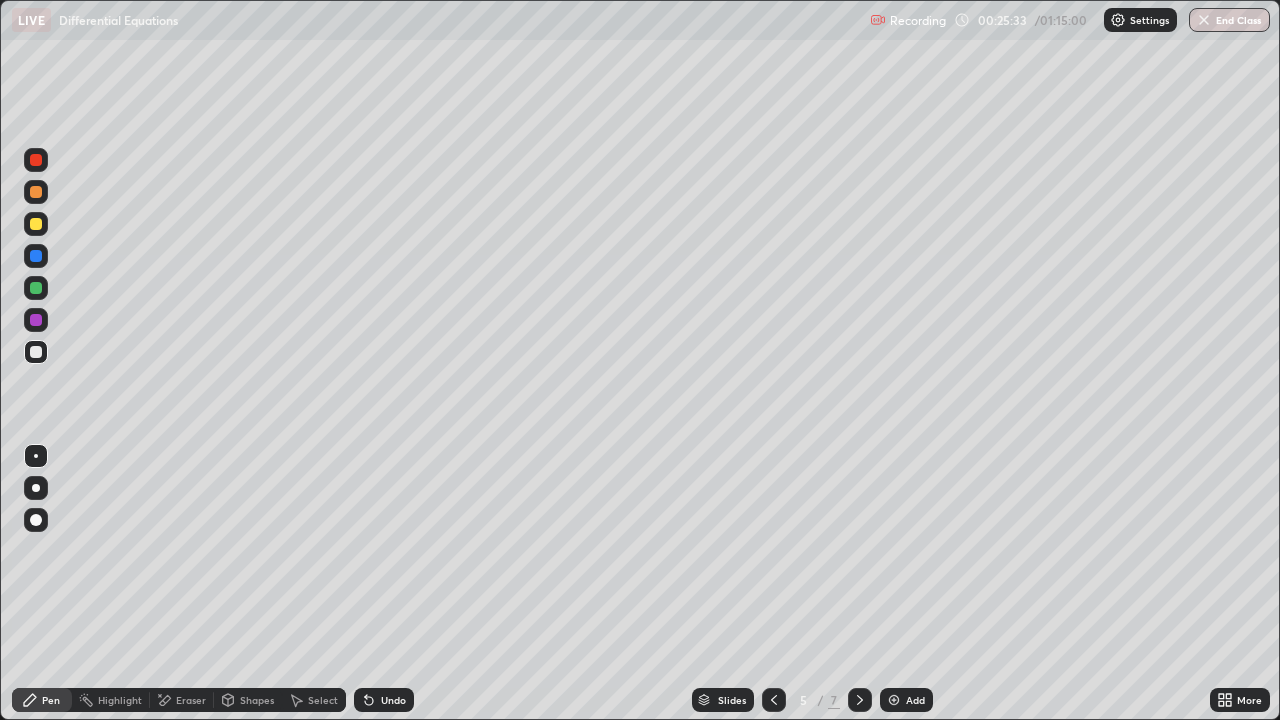 click on "Eraser" at bounding box center (191, 700) 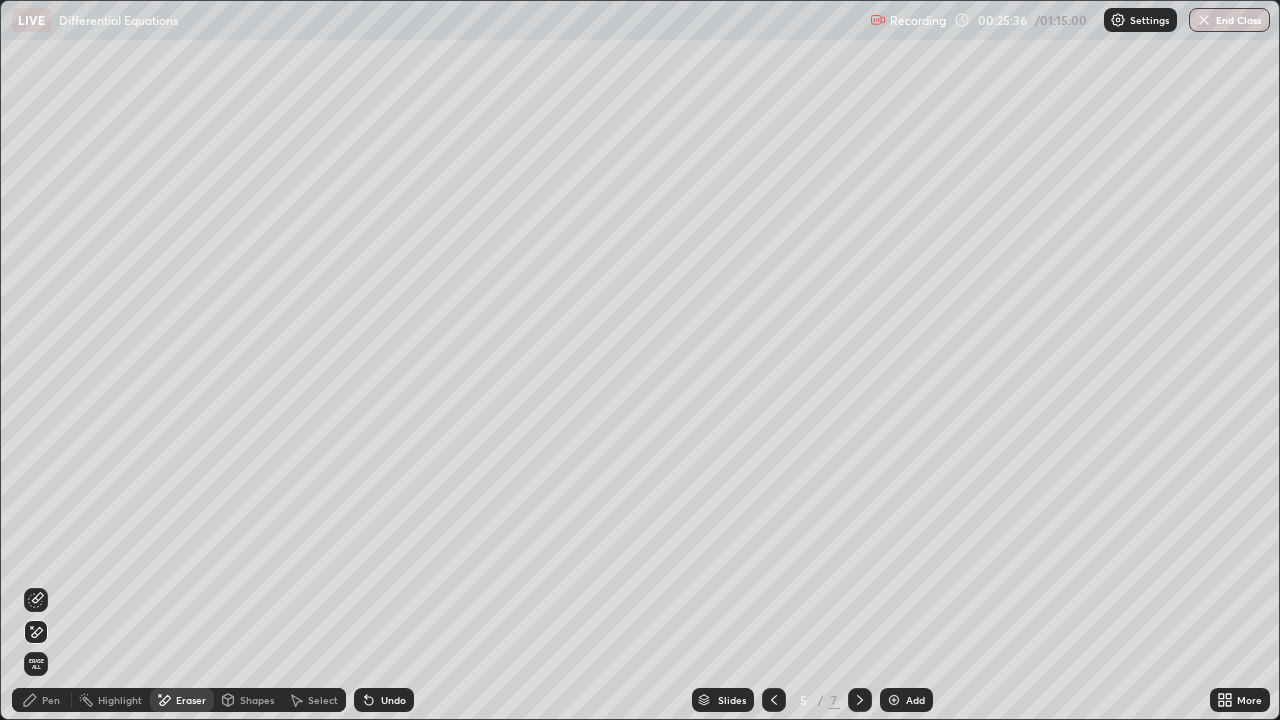 click on "Pen" at bounding box center [51, 700] 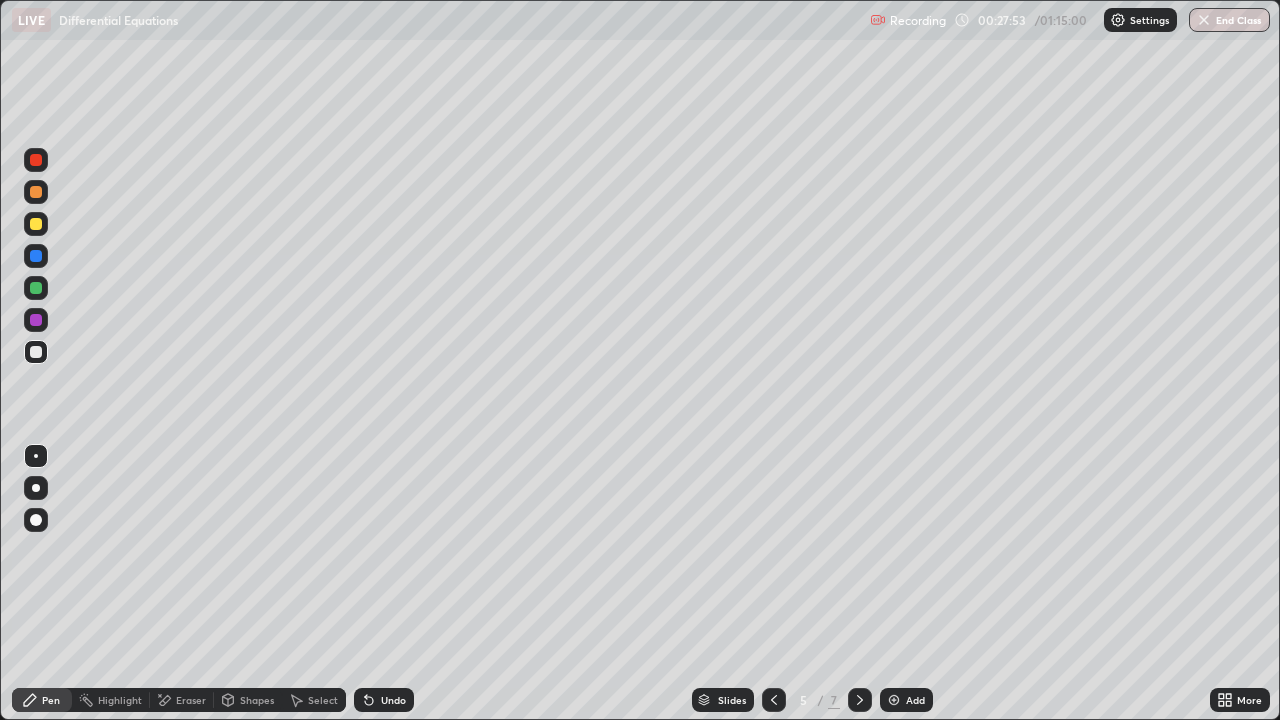 click on "Add" at bounding box center [906, 700] 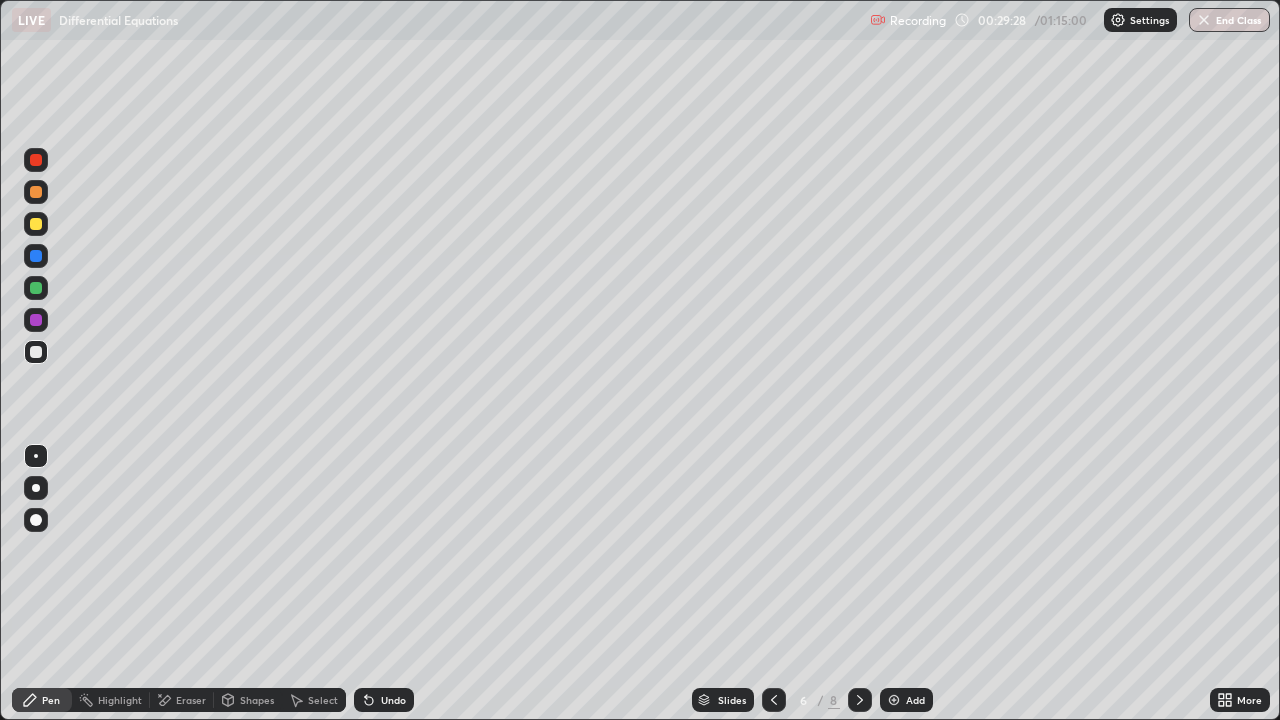 click on "Eraser" at bounding box center [182, 700] 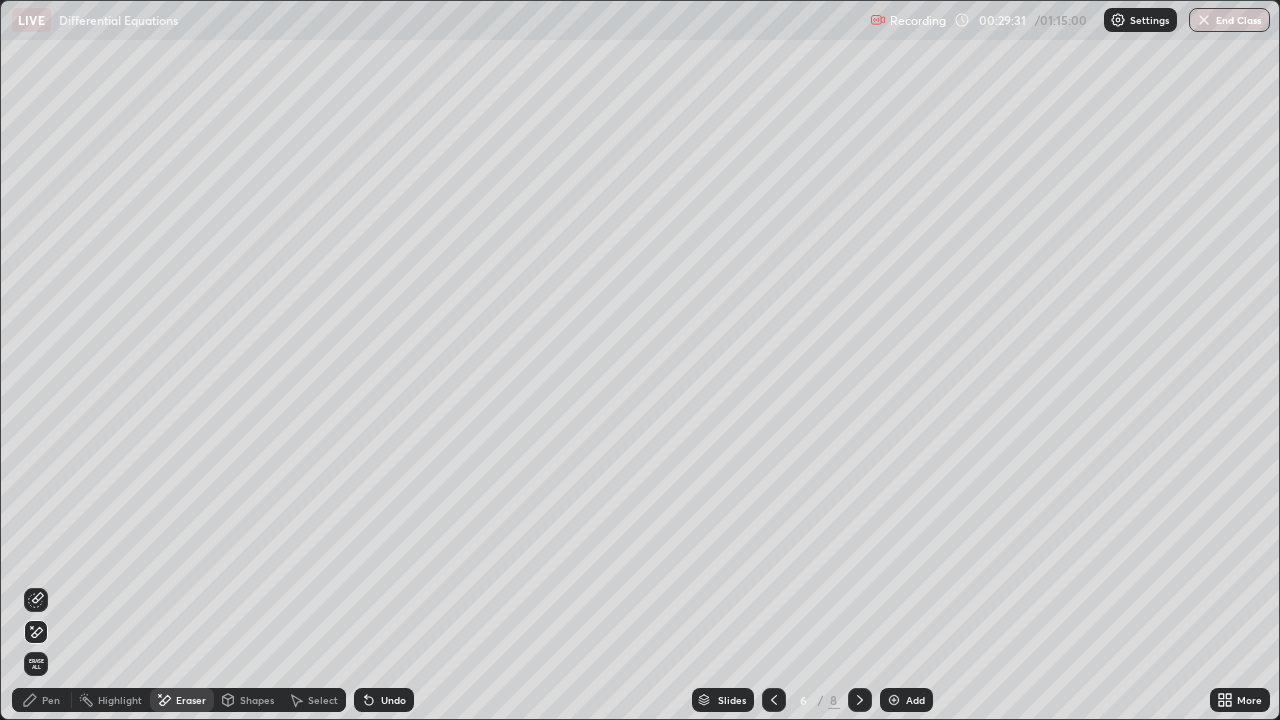 click on "Pen" at bounding box center [42, 700] 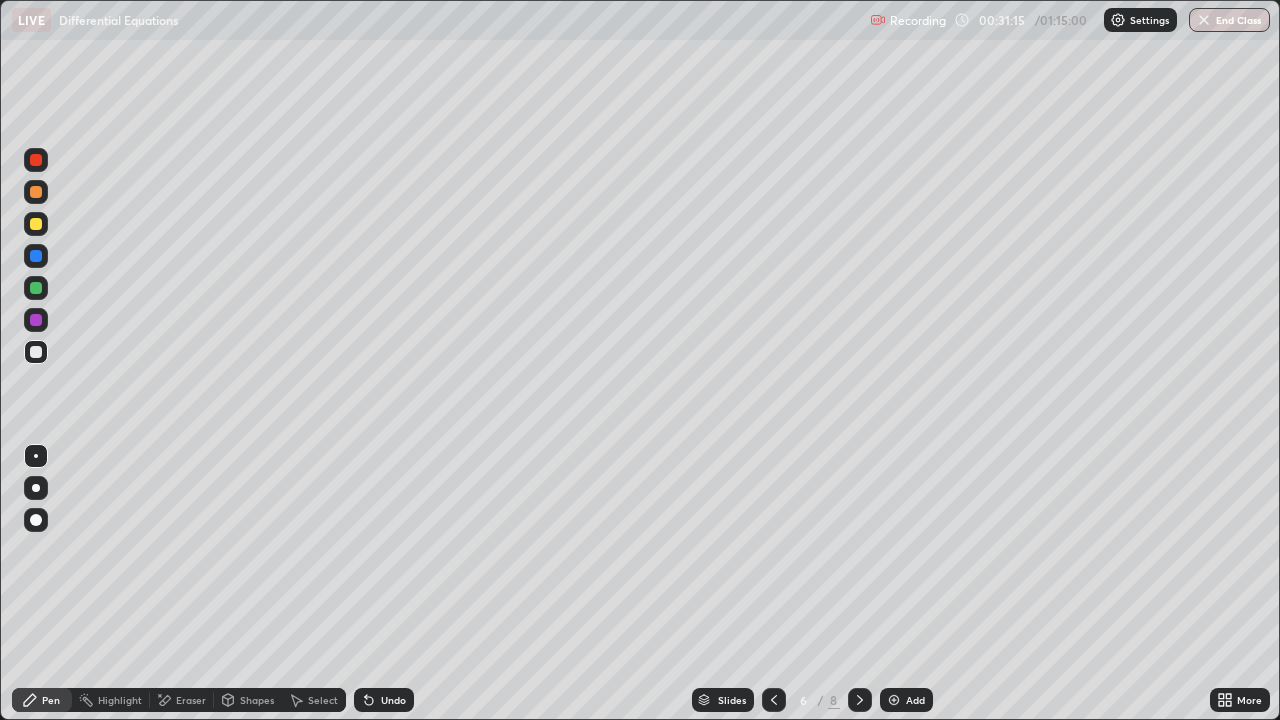 click at bounding box center (894, 700) 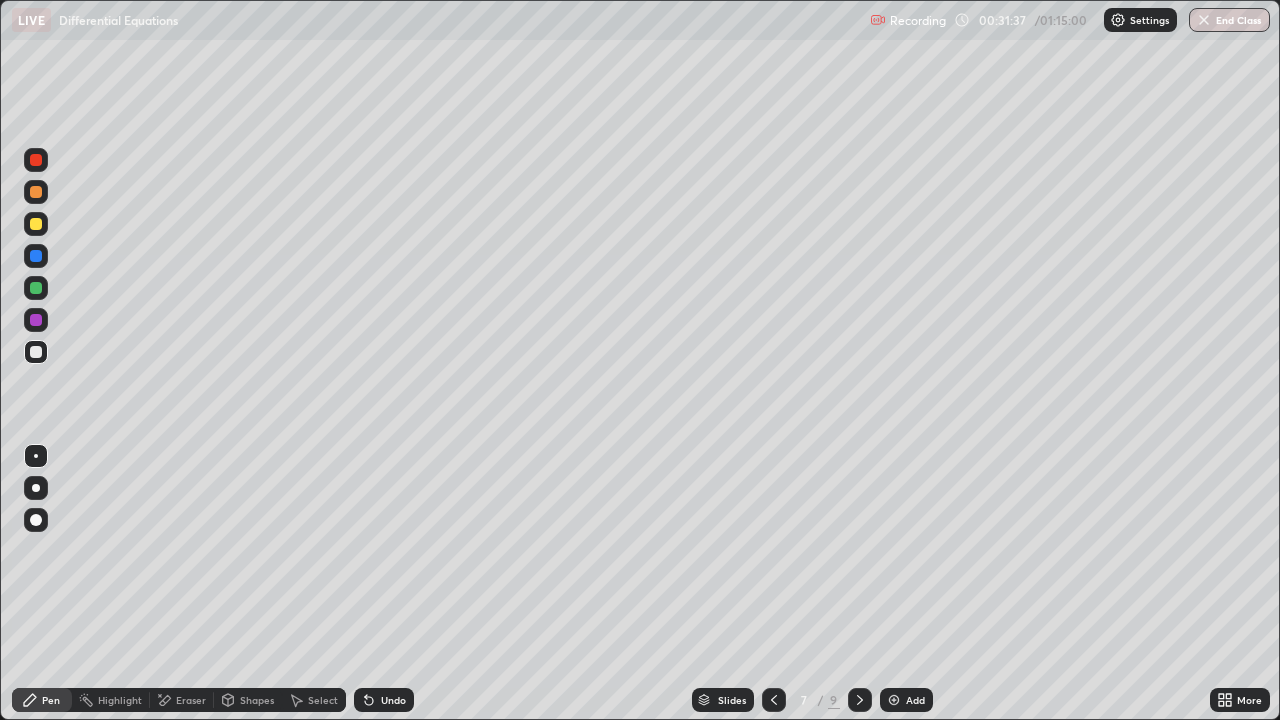 click 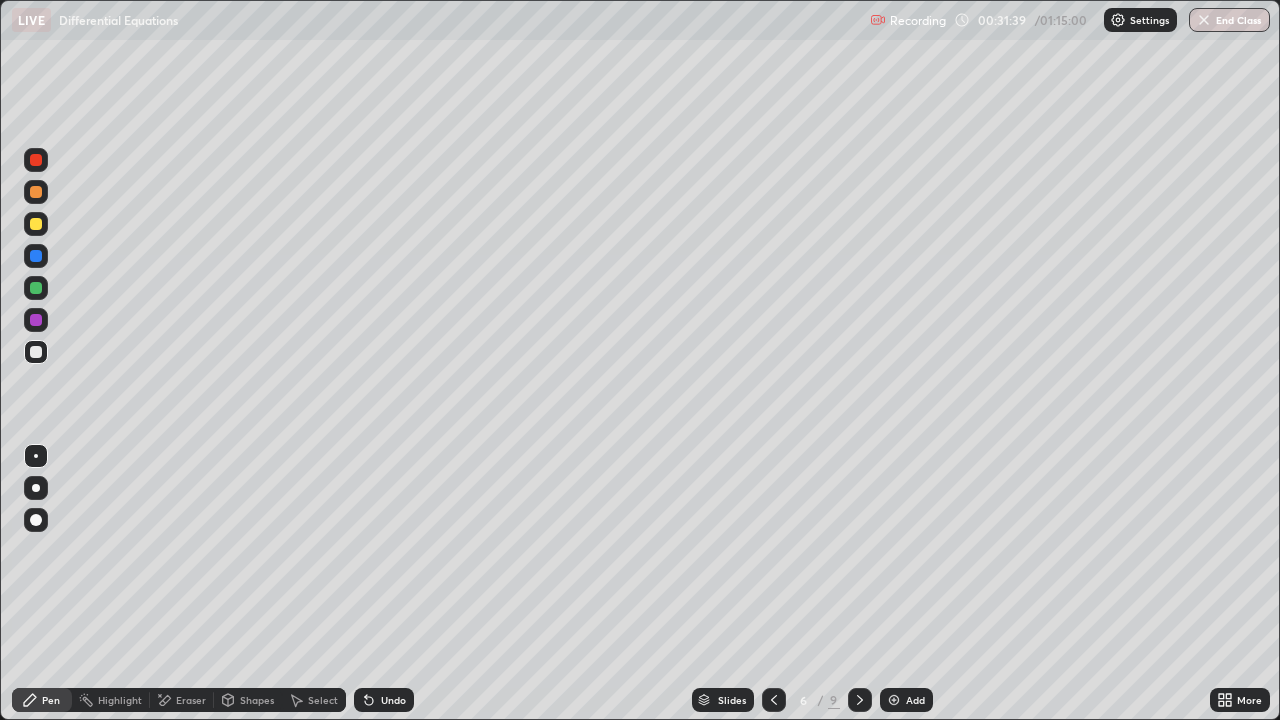 click 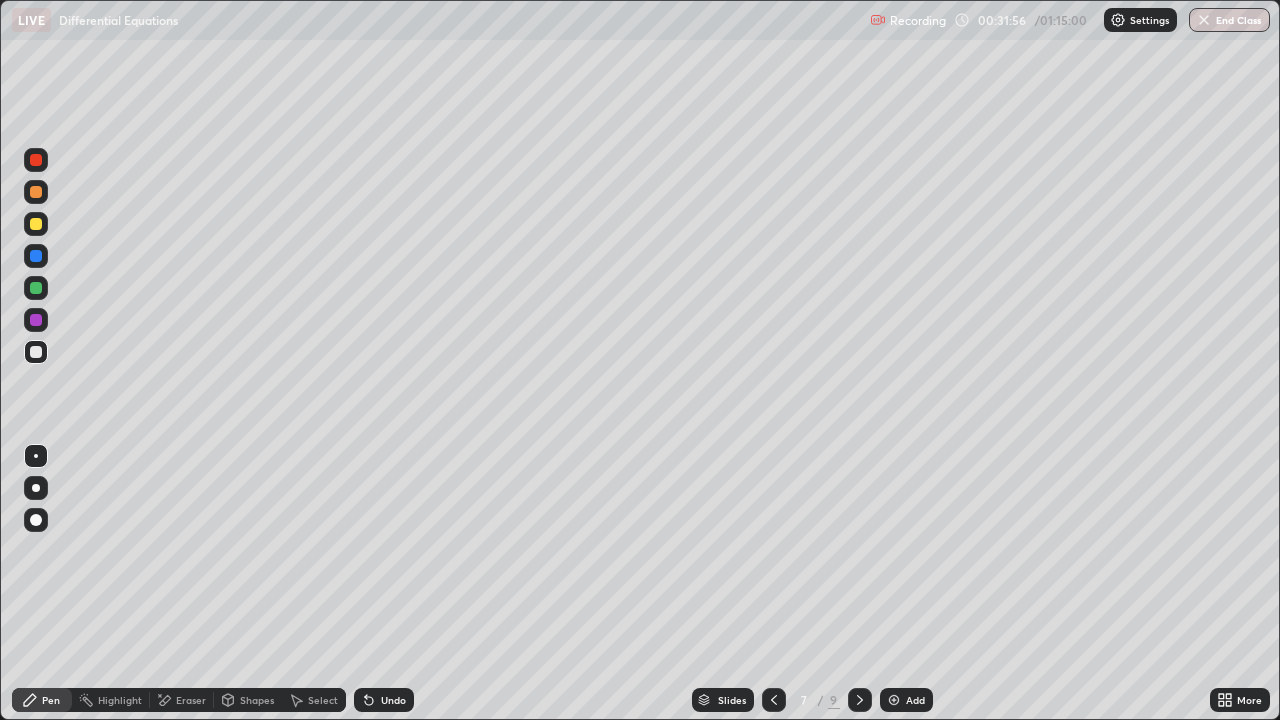 click 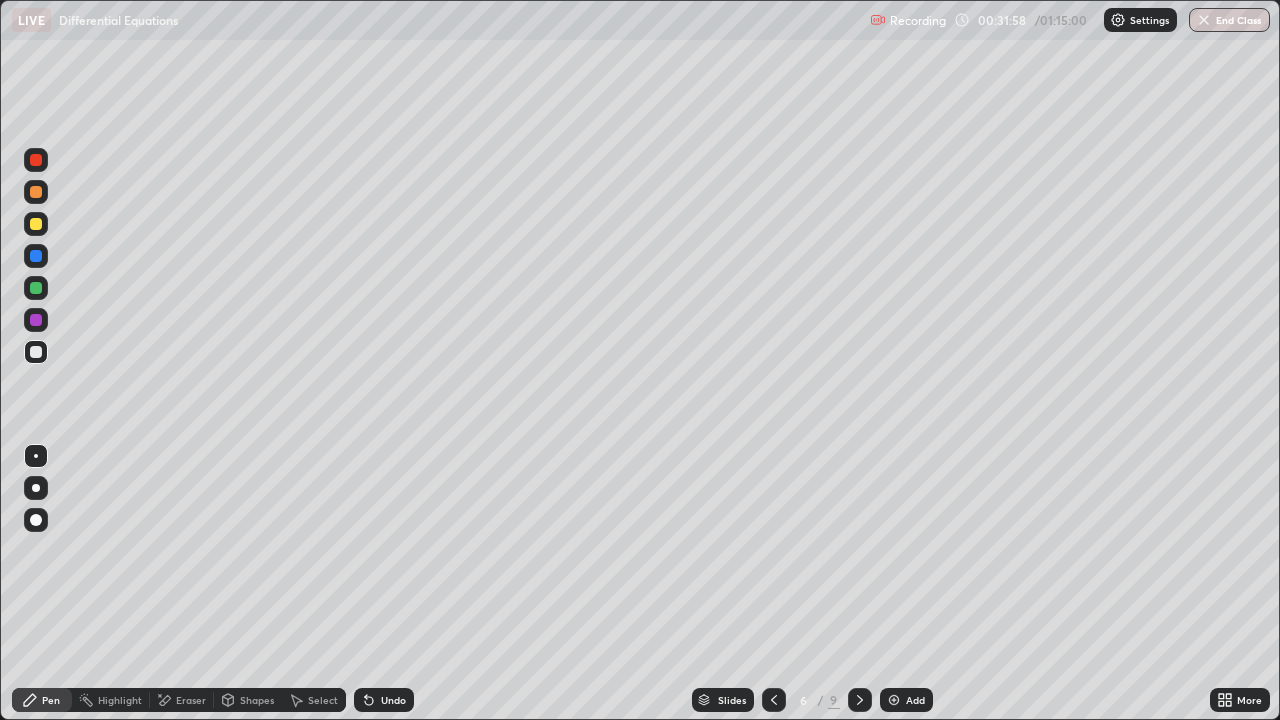 click 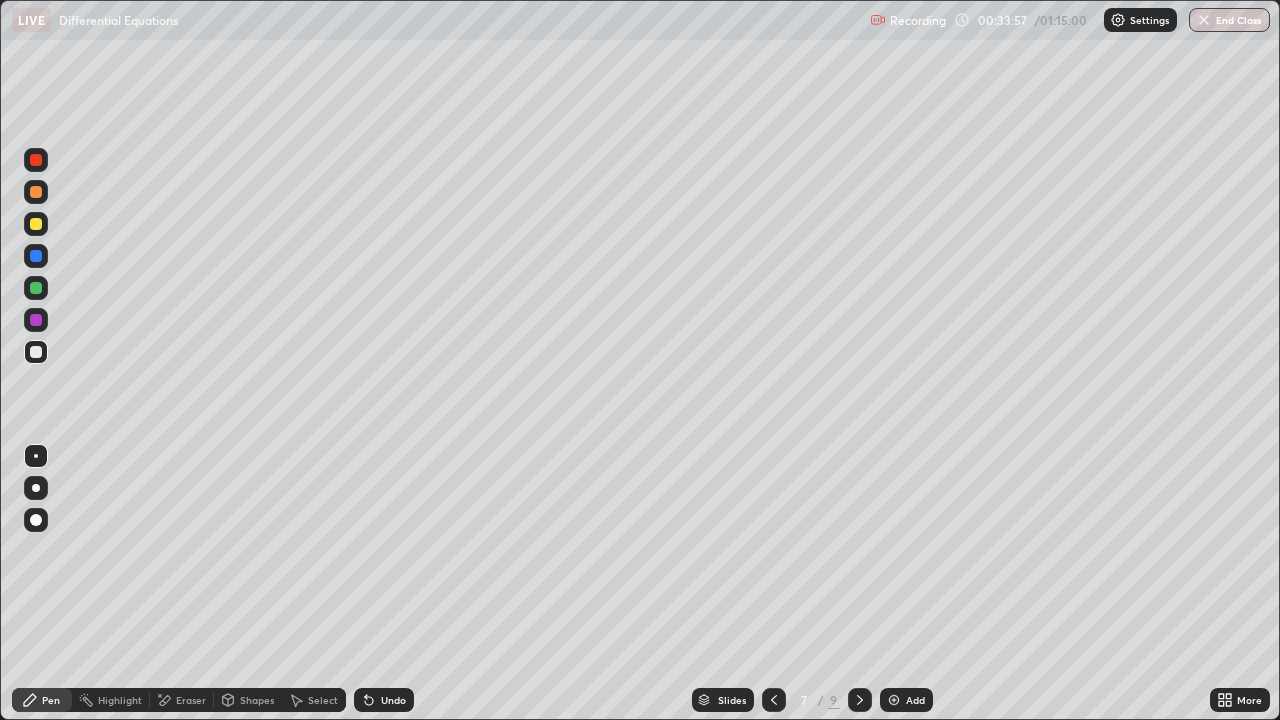 click at bounding box center (894, 700) 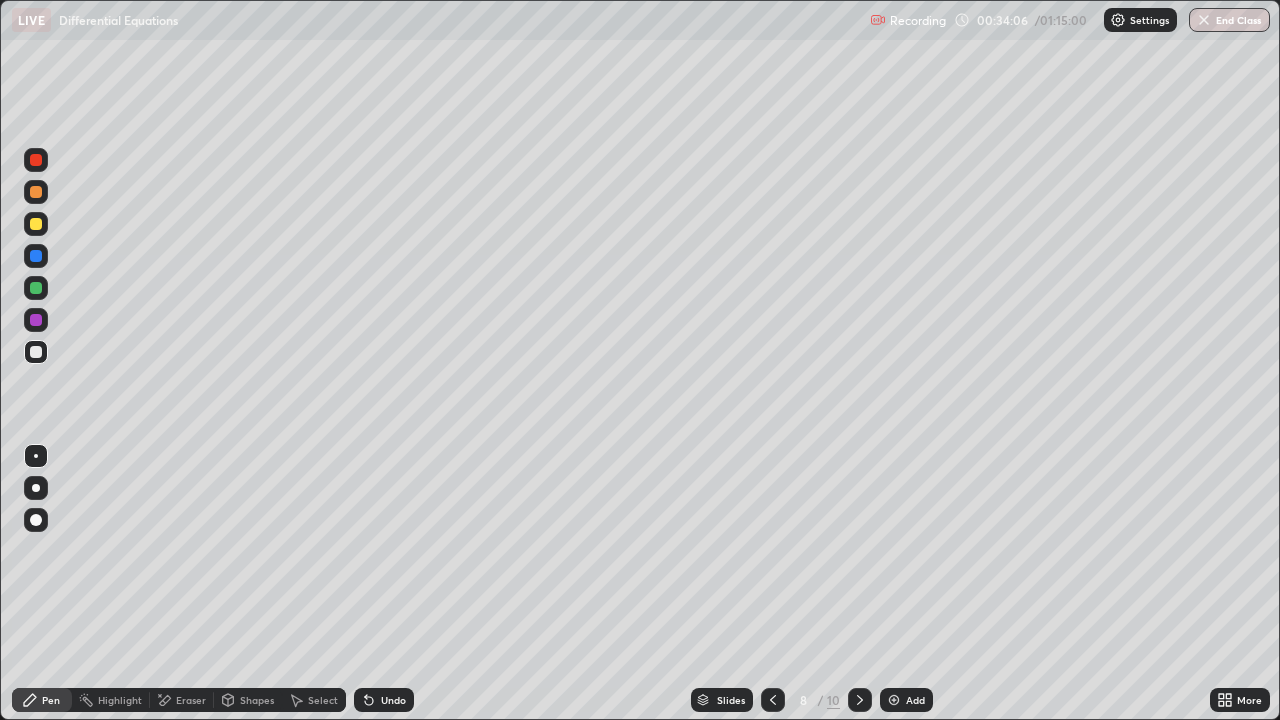 click 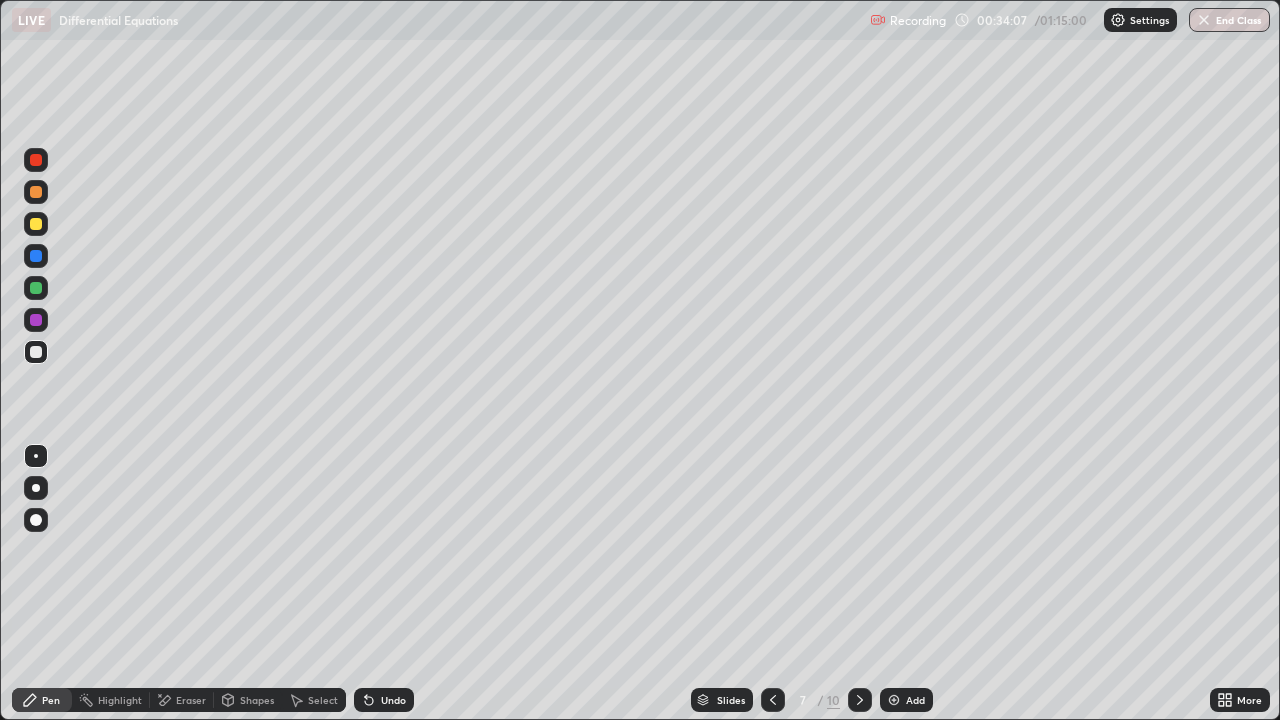 click 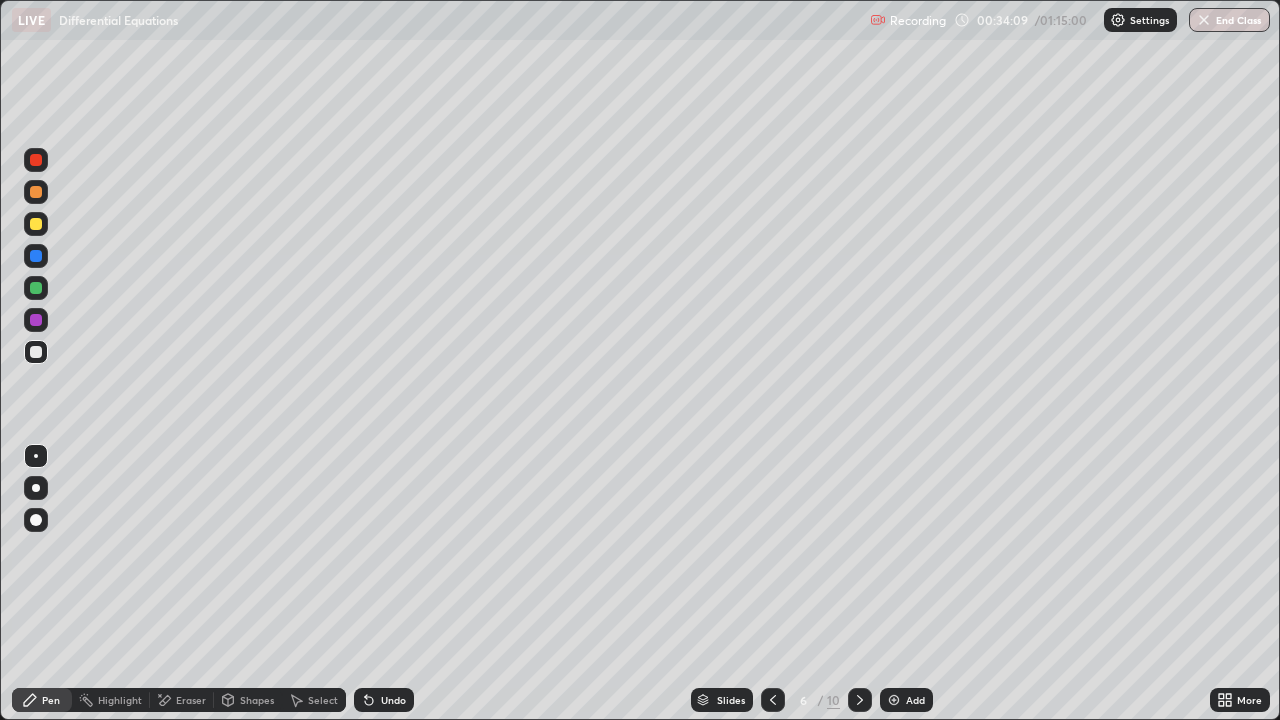 click 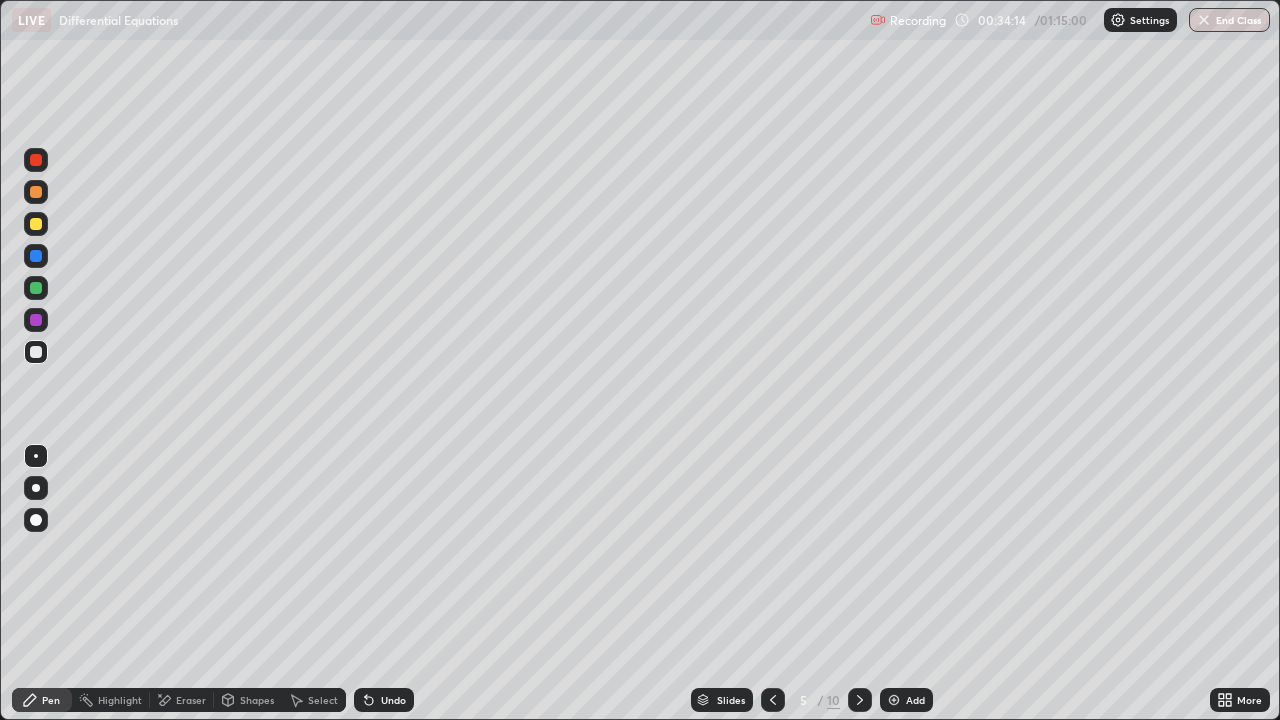 click 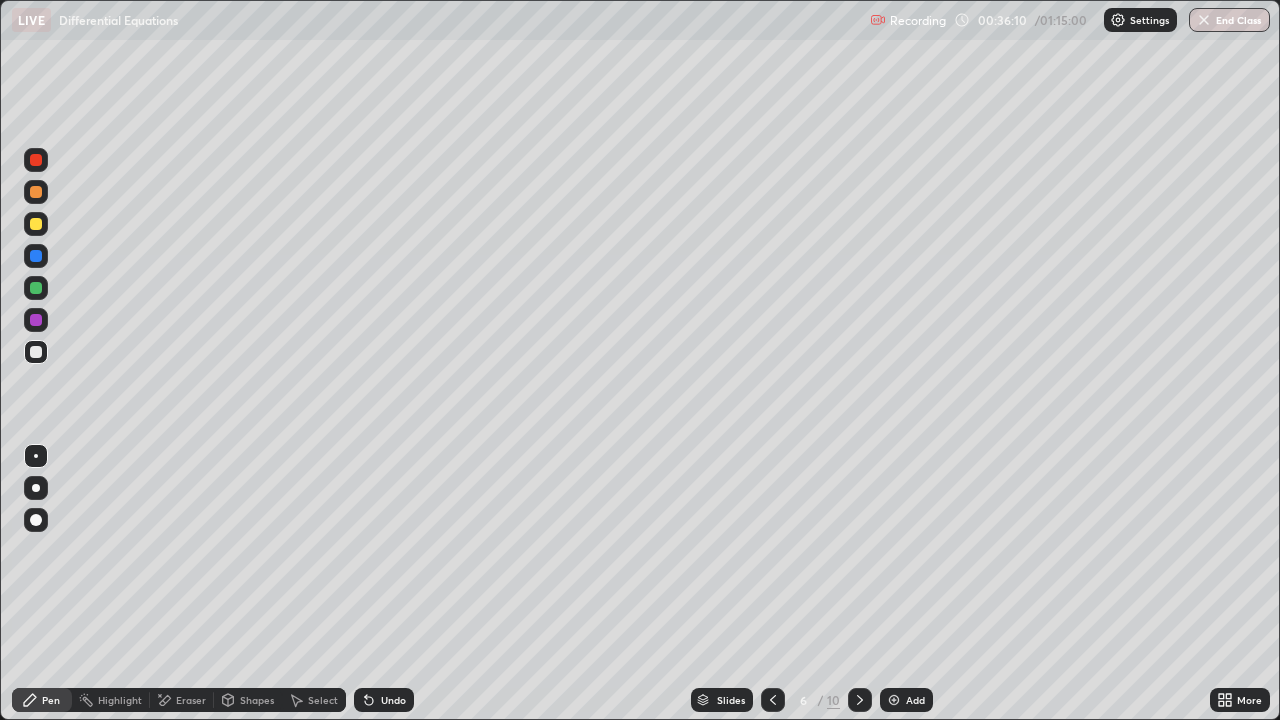 click 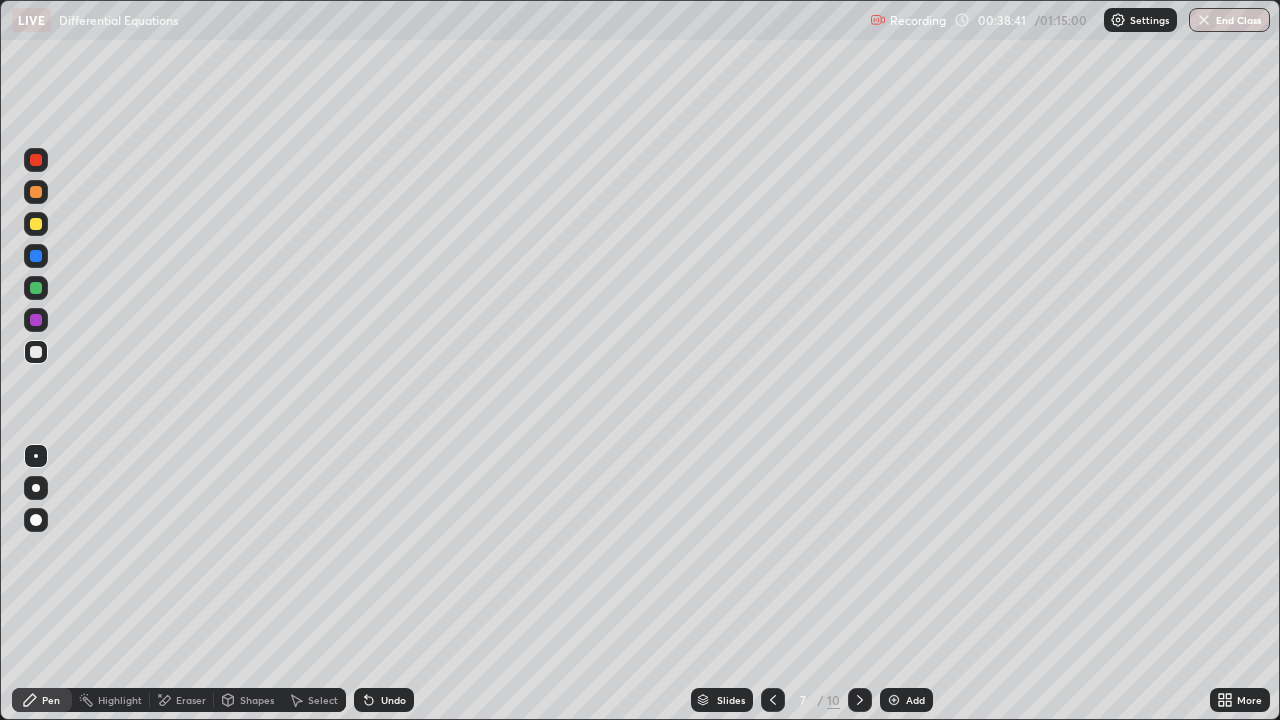 click at bounding box center (860, 700) 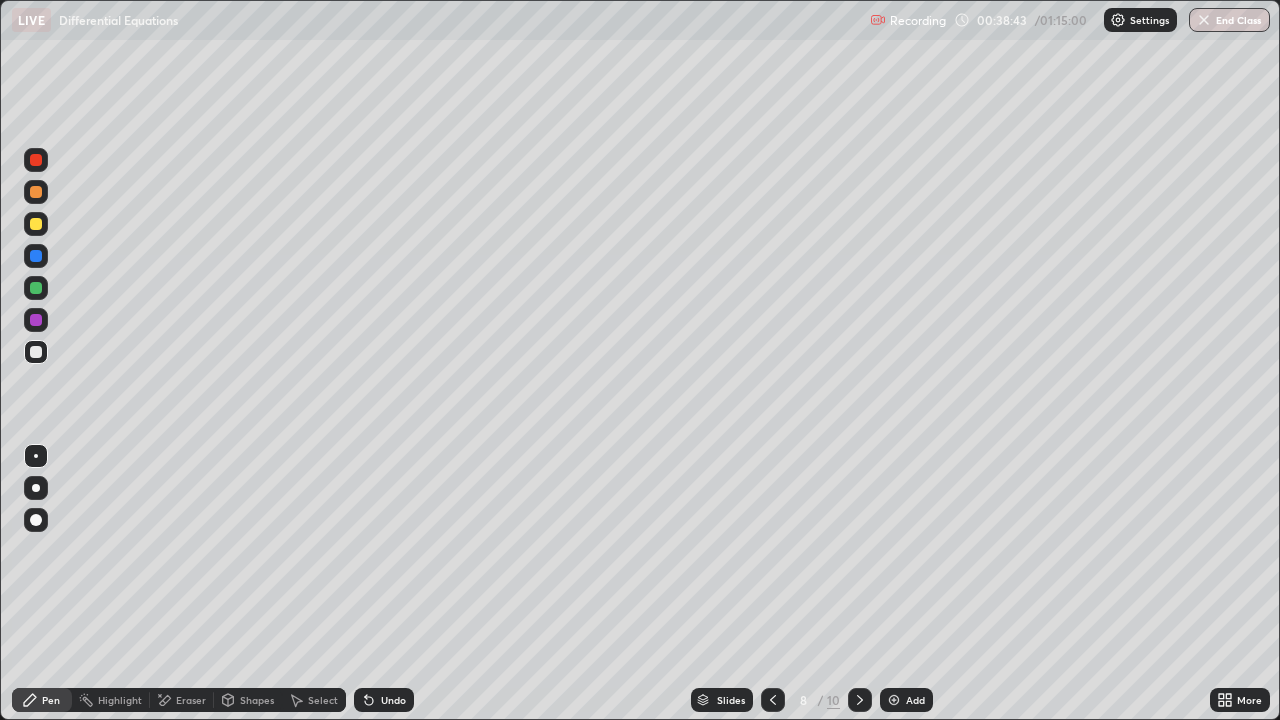 click 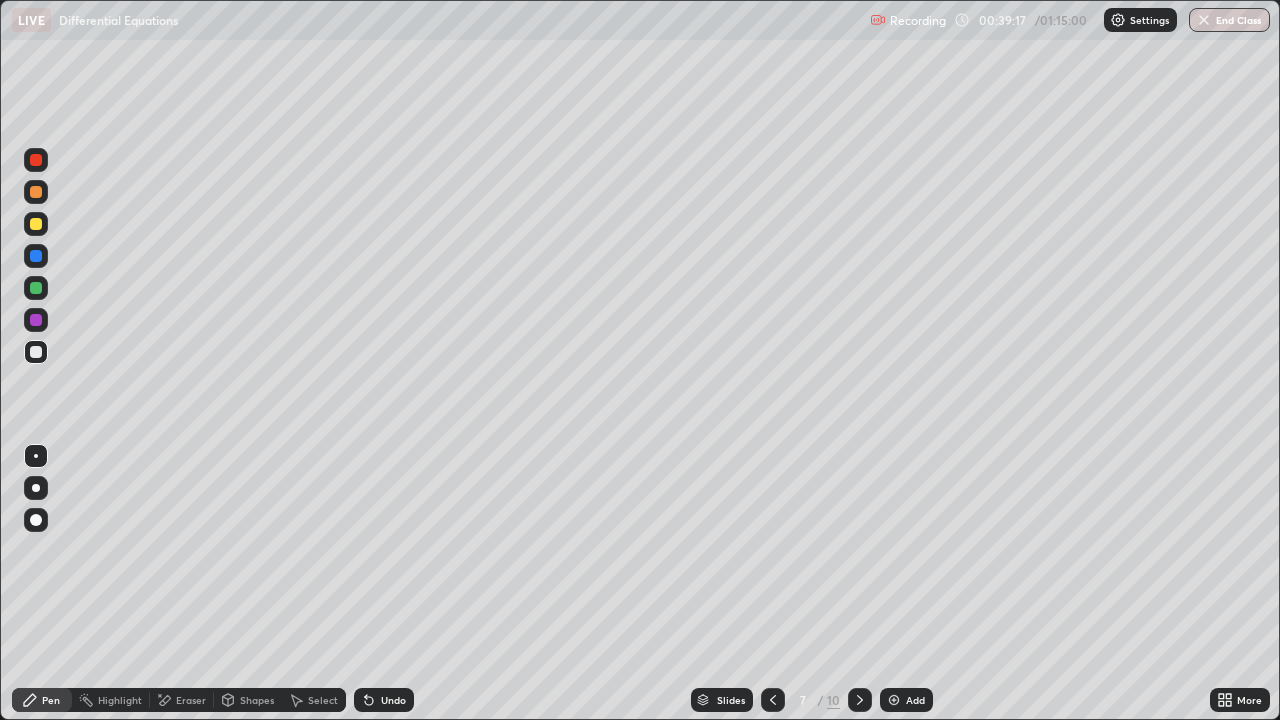 click at bounding box center [860, 700] 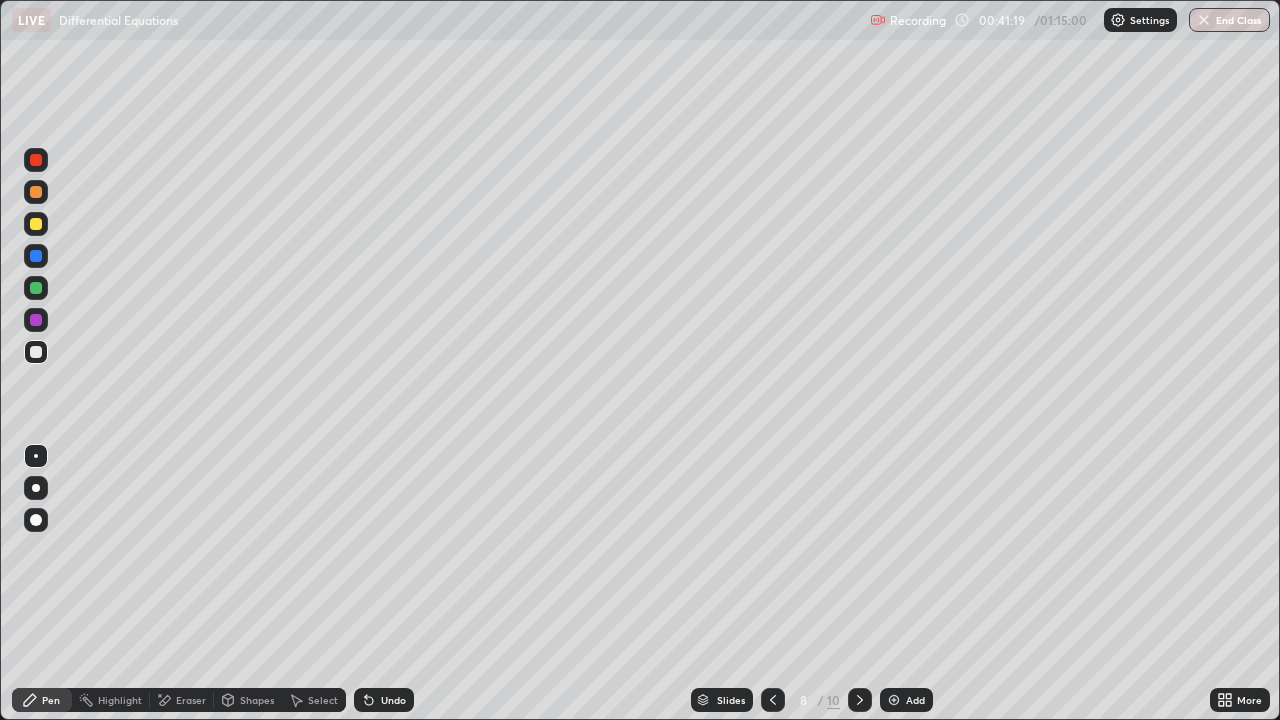 click at bounding box center [894, 700] 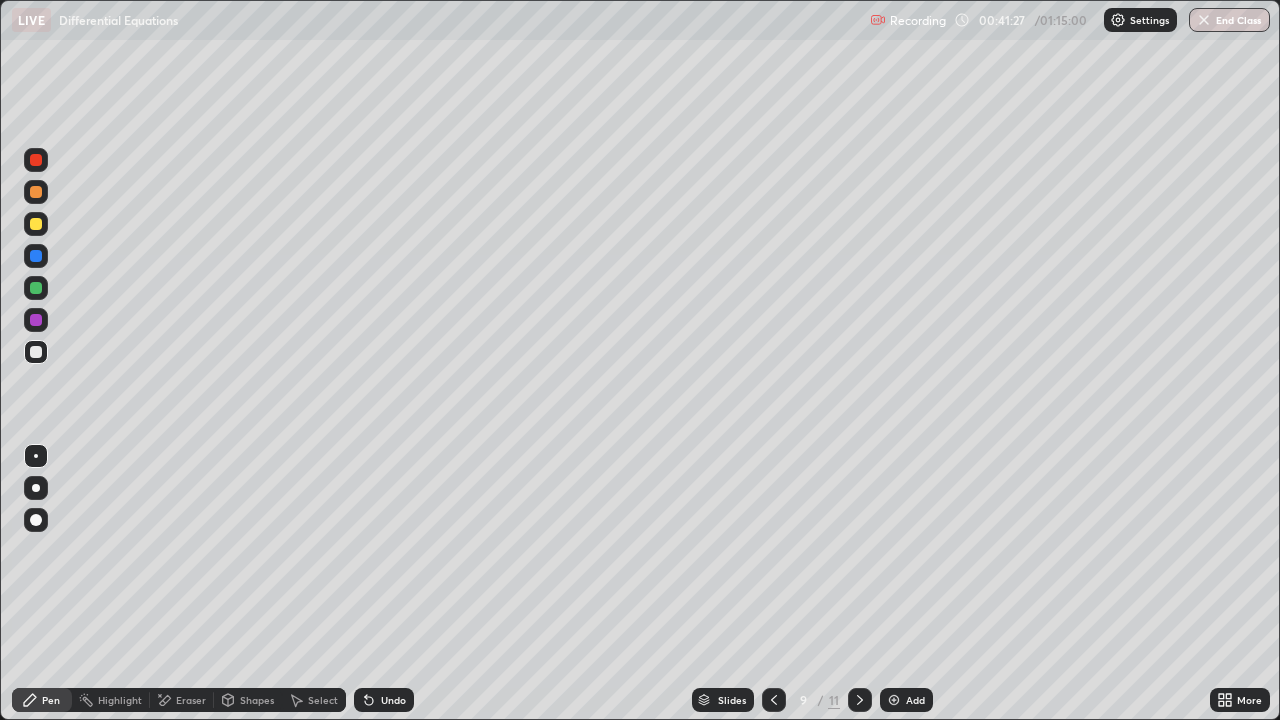 click 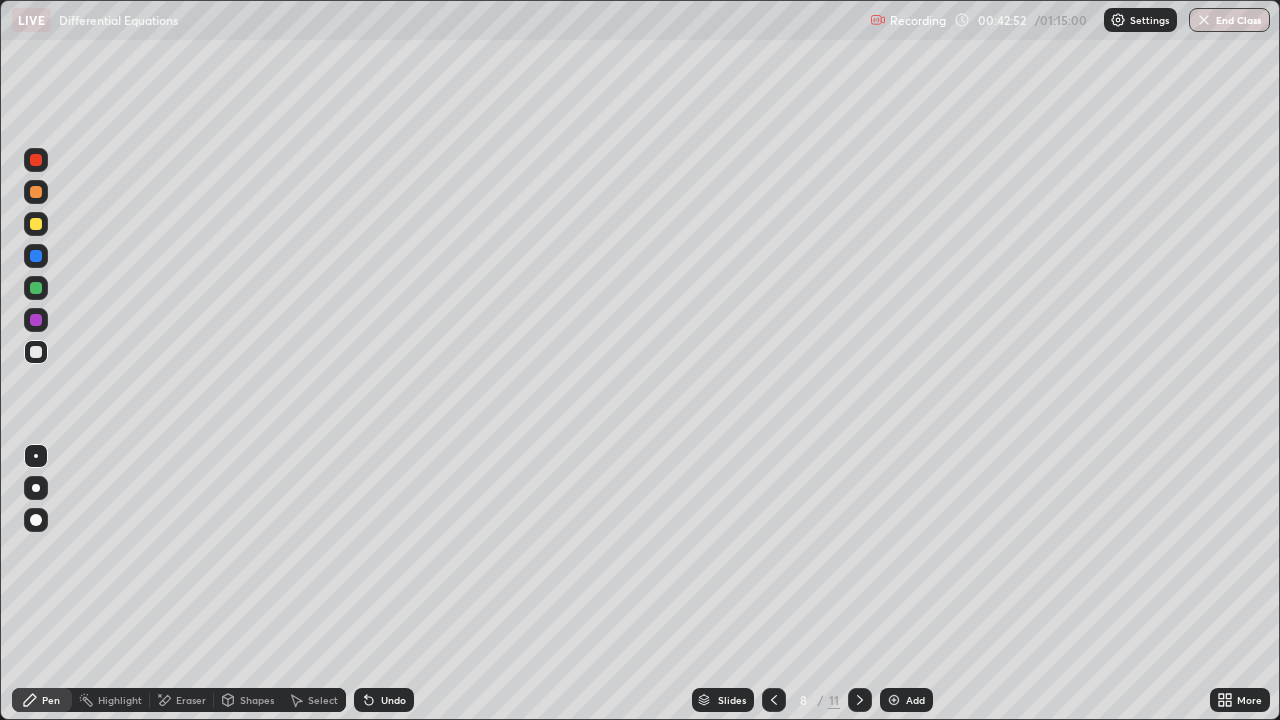 click 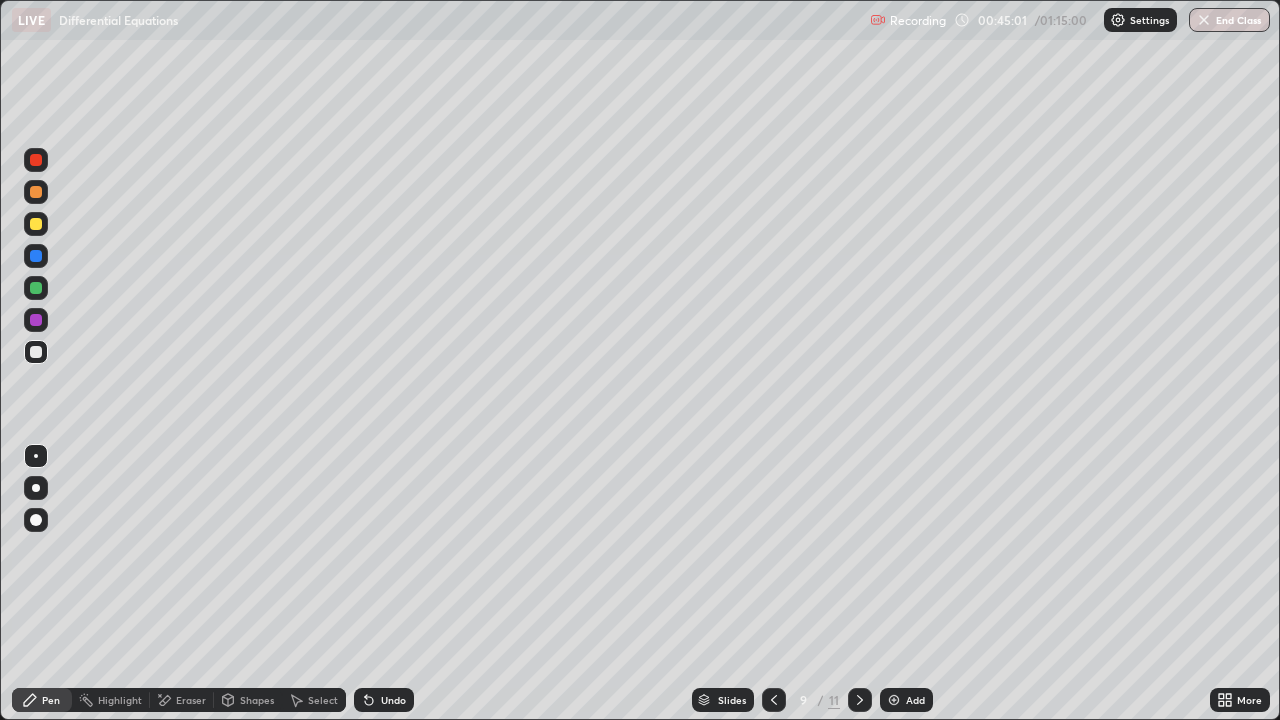 click at bounding box center [894, 700] 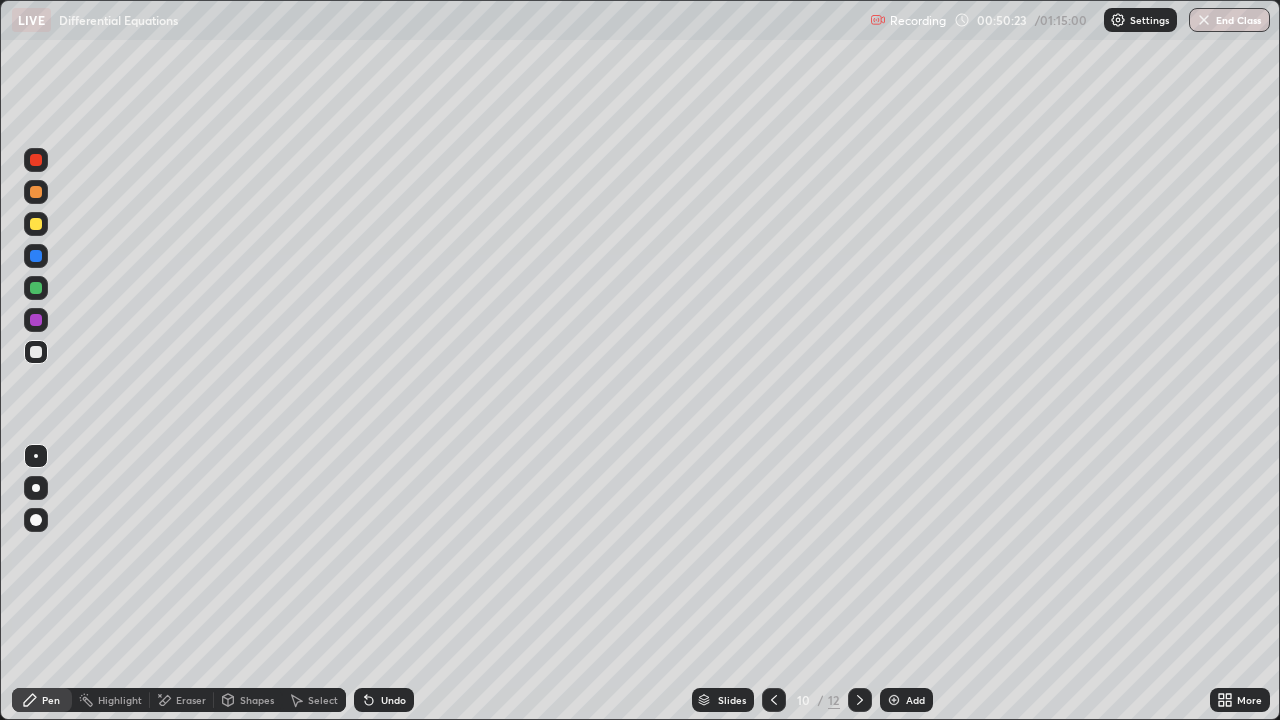 click at bounding box center [894, 700] 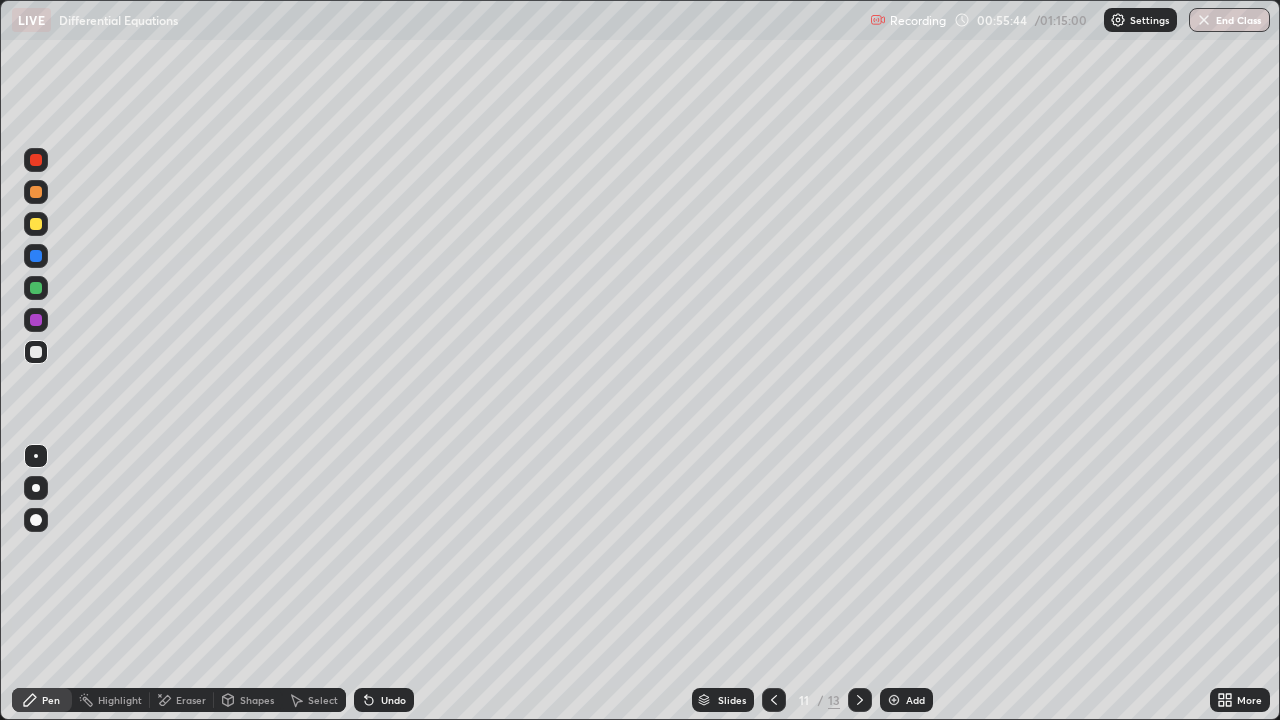 click at bounding box center (894, 700) 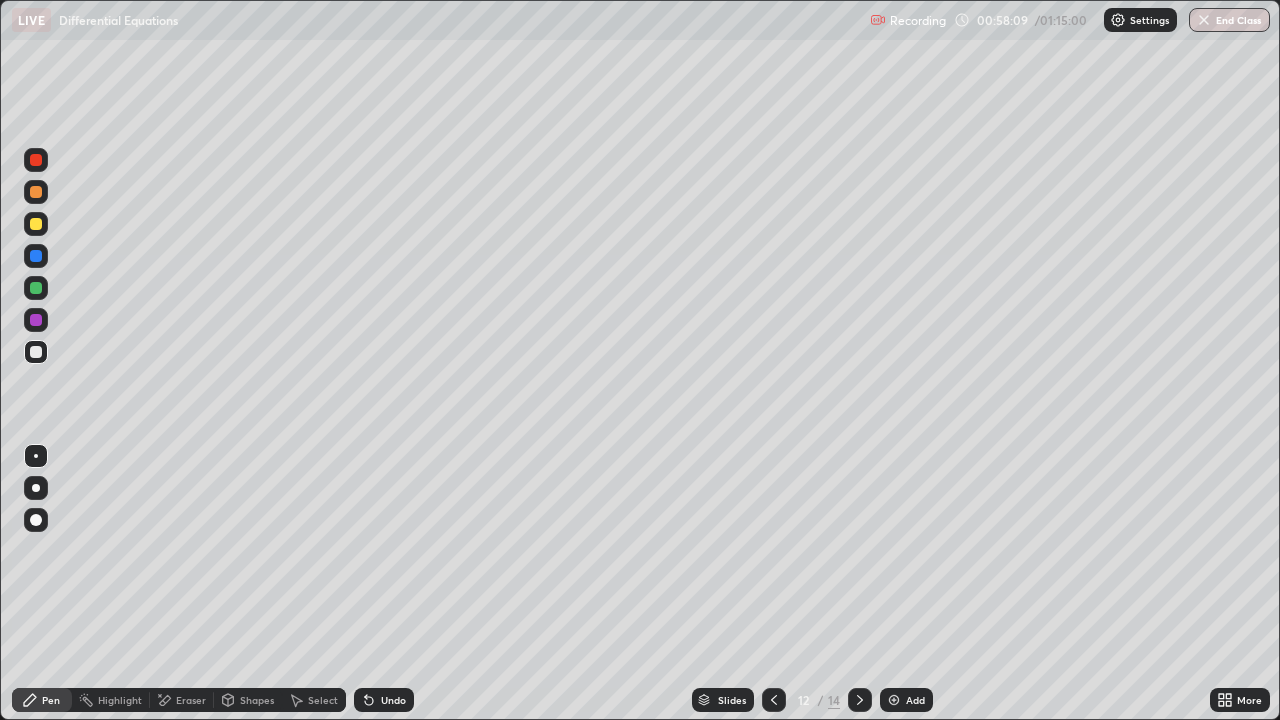 click on "Eraser" at bounding box center [191, 700] 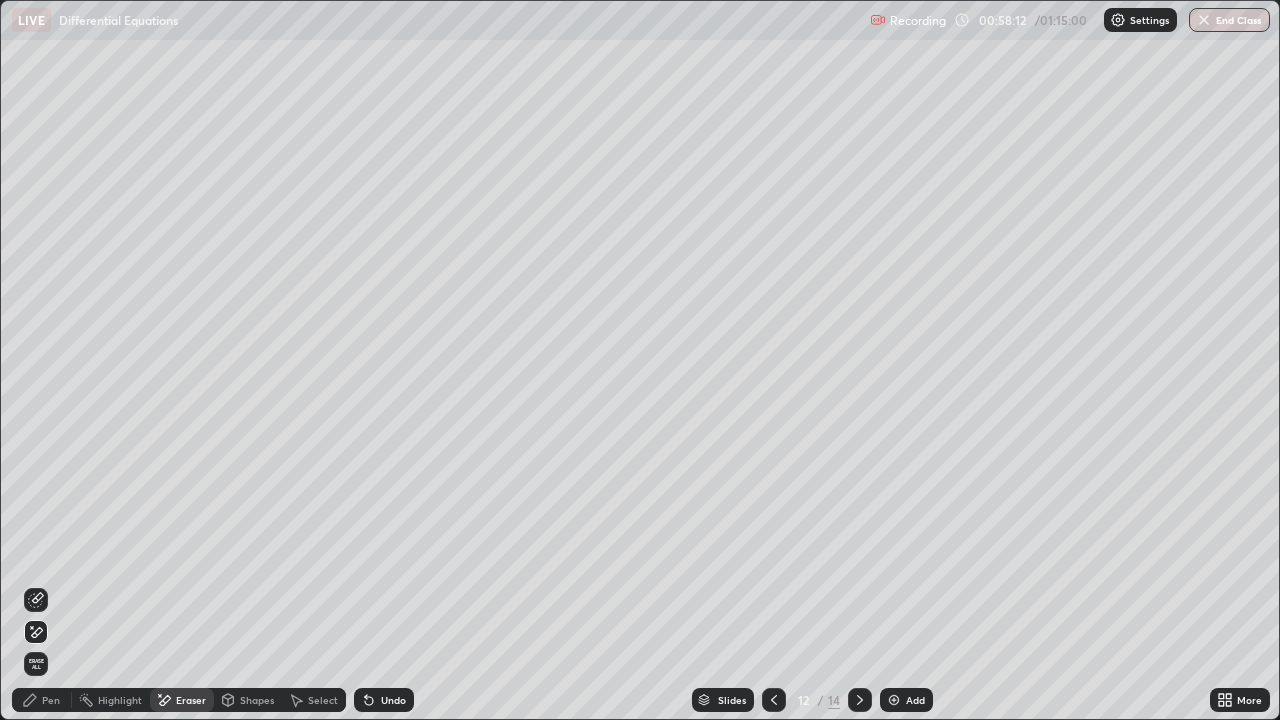 click on "Pen" at bounding box center [51, 700] 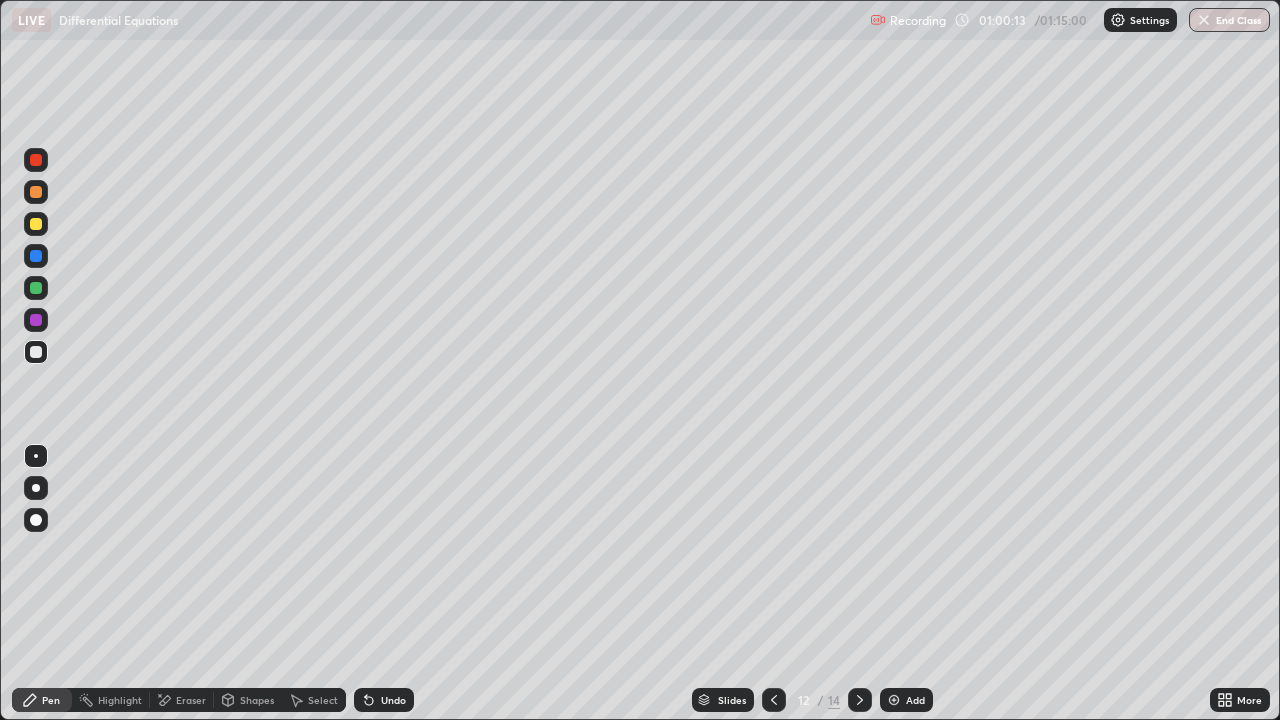 click on "Add" at bounding box center [906, 700] 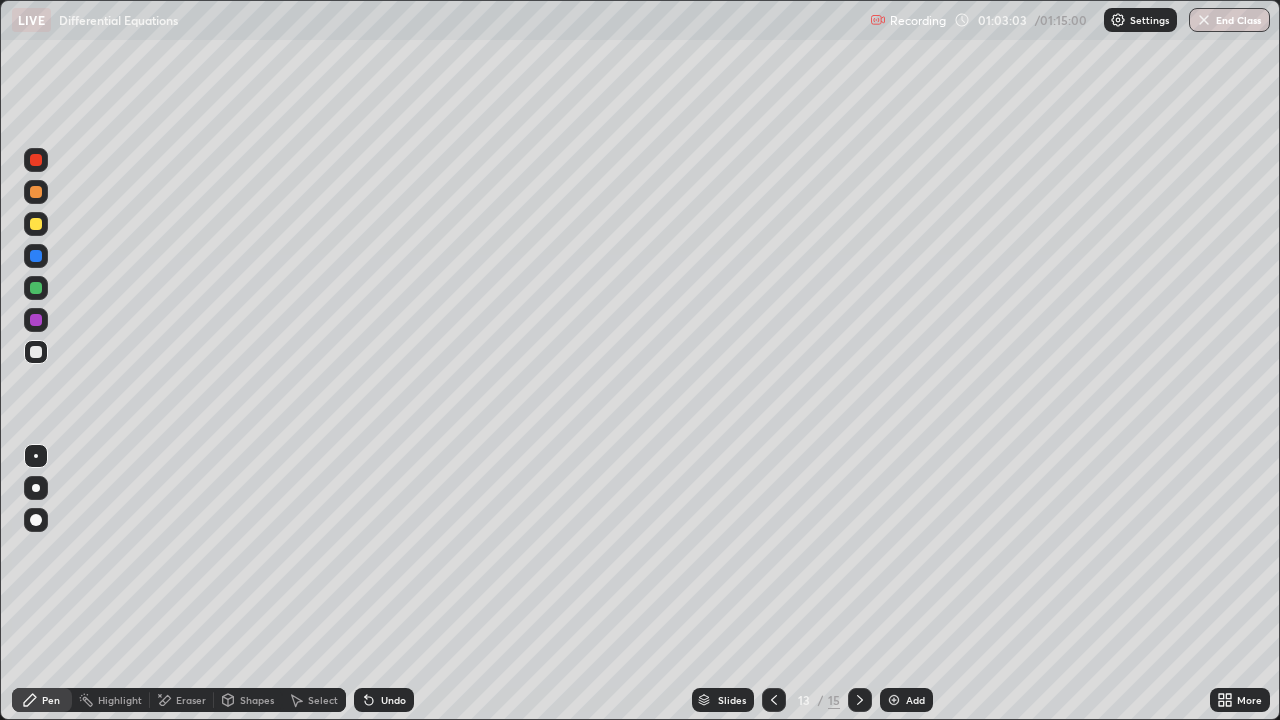click on "Eraser" at bounding box center (191, 700) 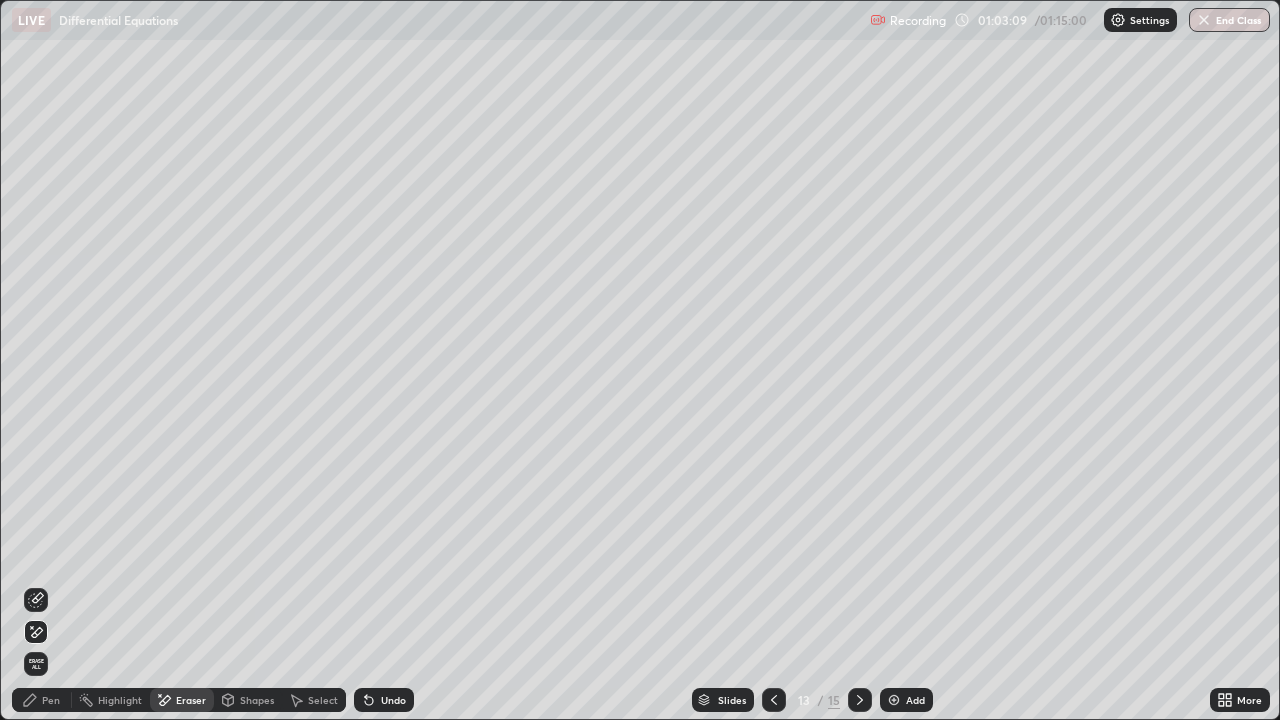 click on "Pen" at bounding box center [42, 700] 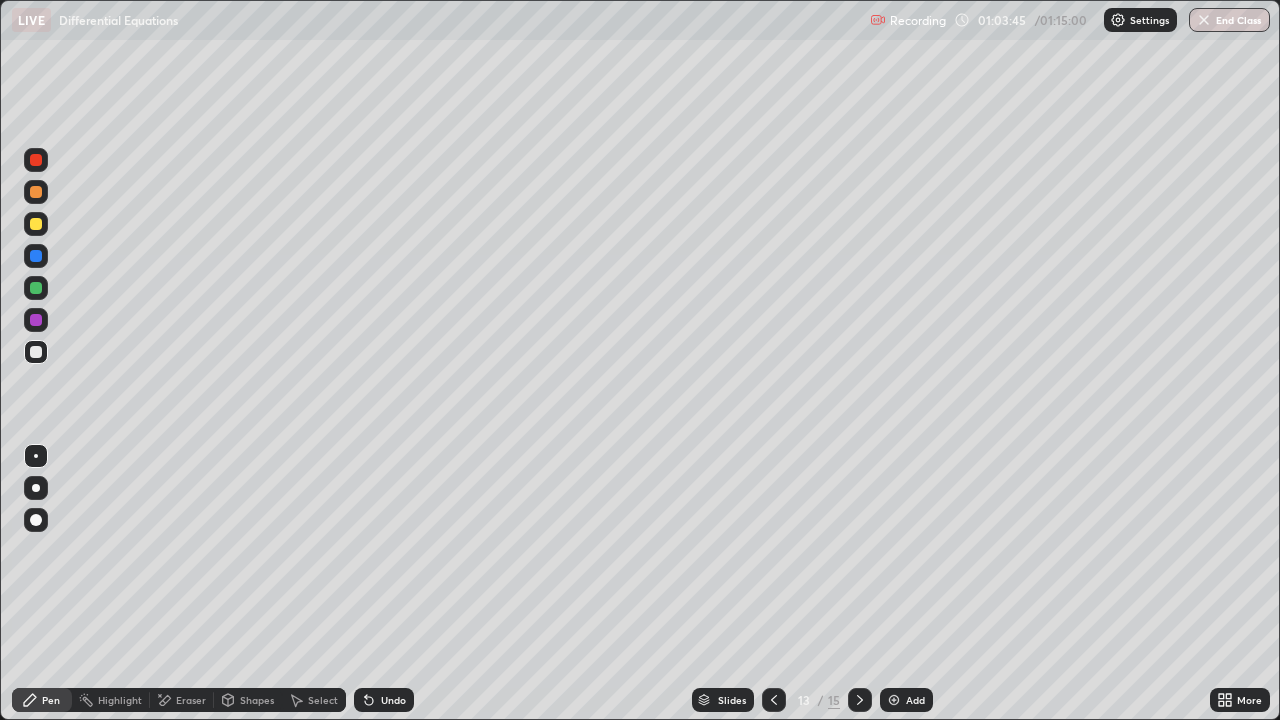 click on "Eraser" at bounding box center [191, 700] 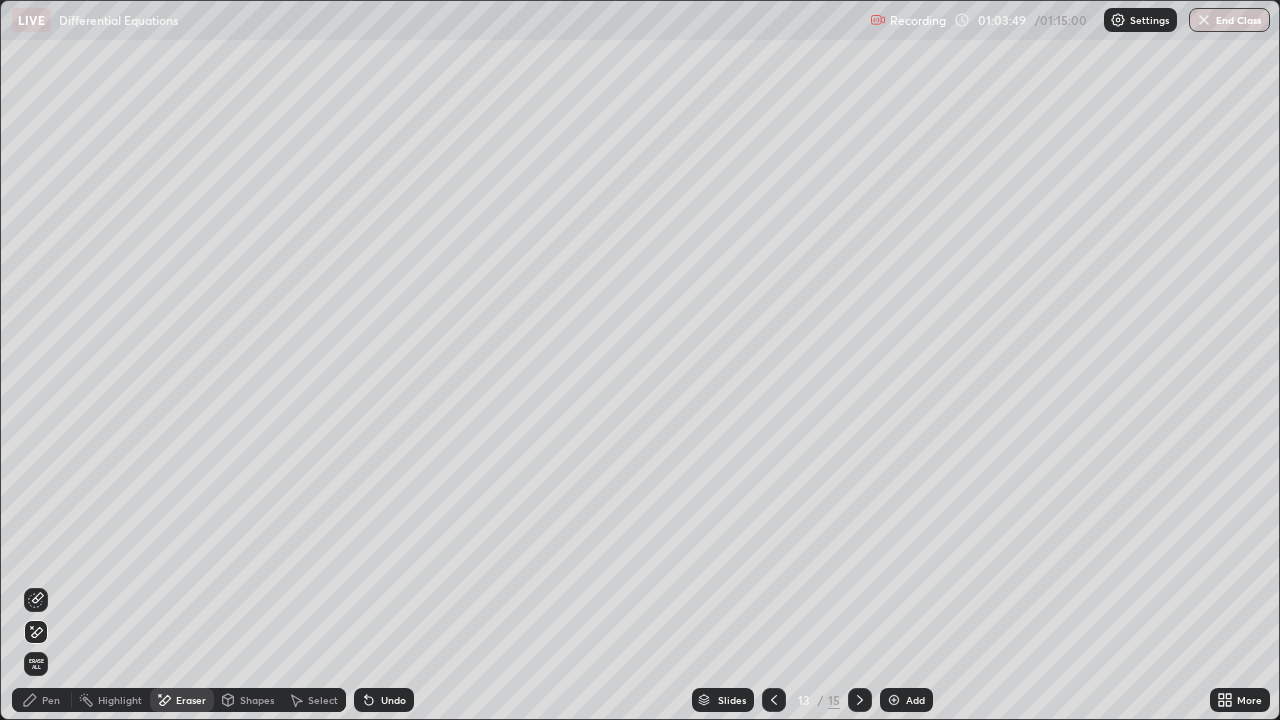 click on "Pen" at bounding box center (51, 700) 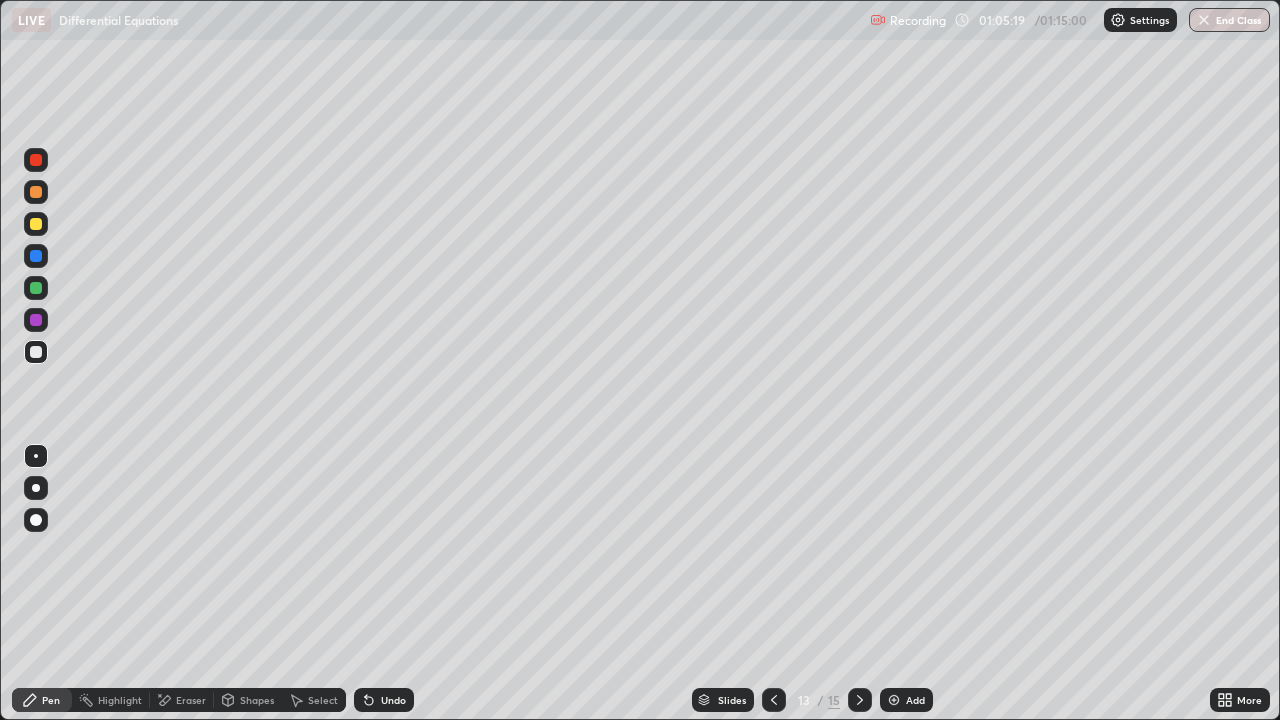 click 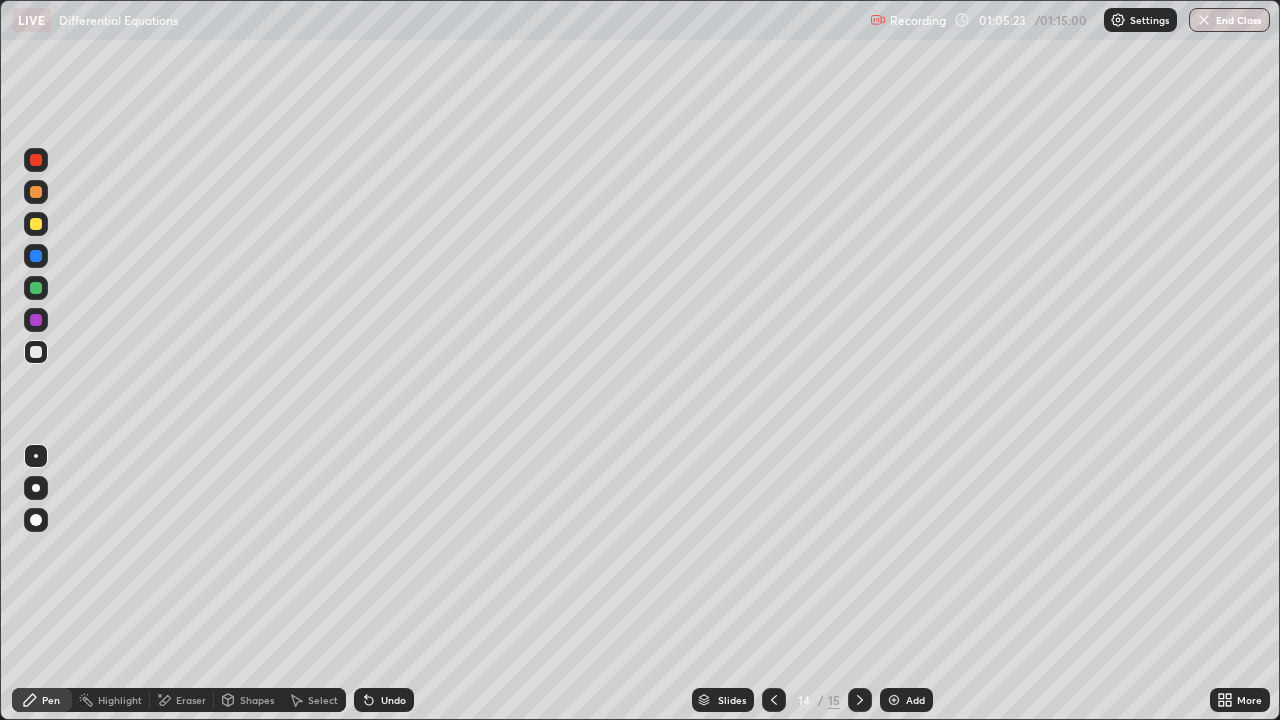 click 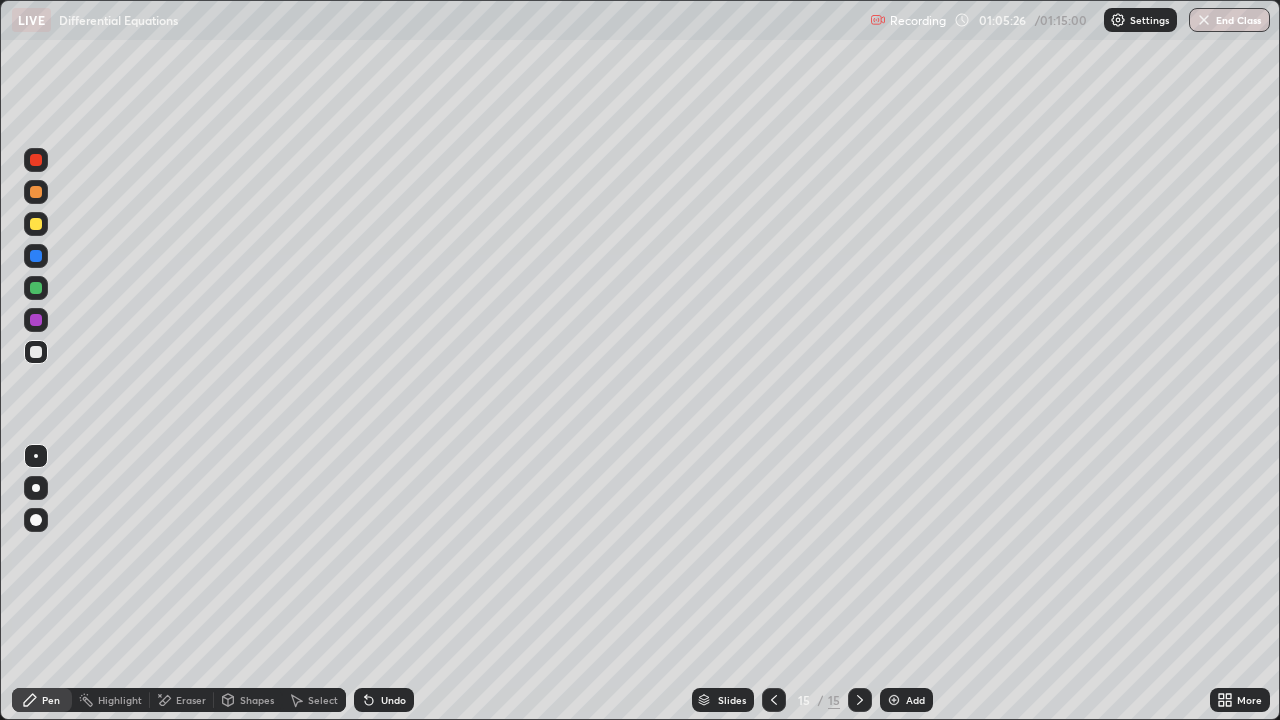 click 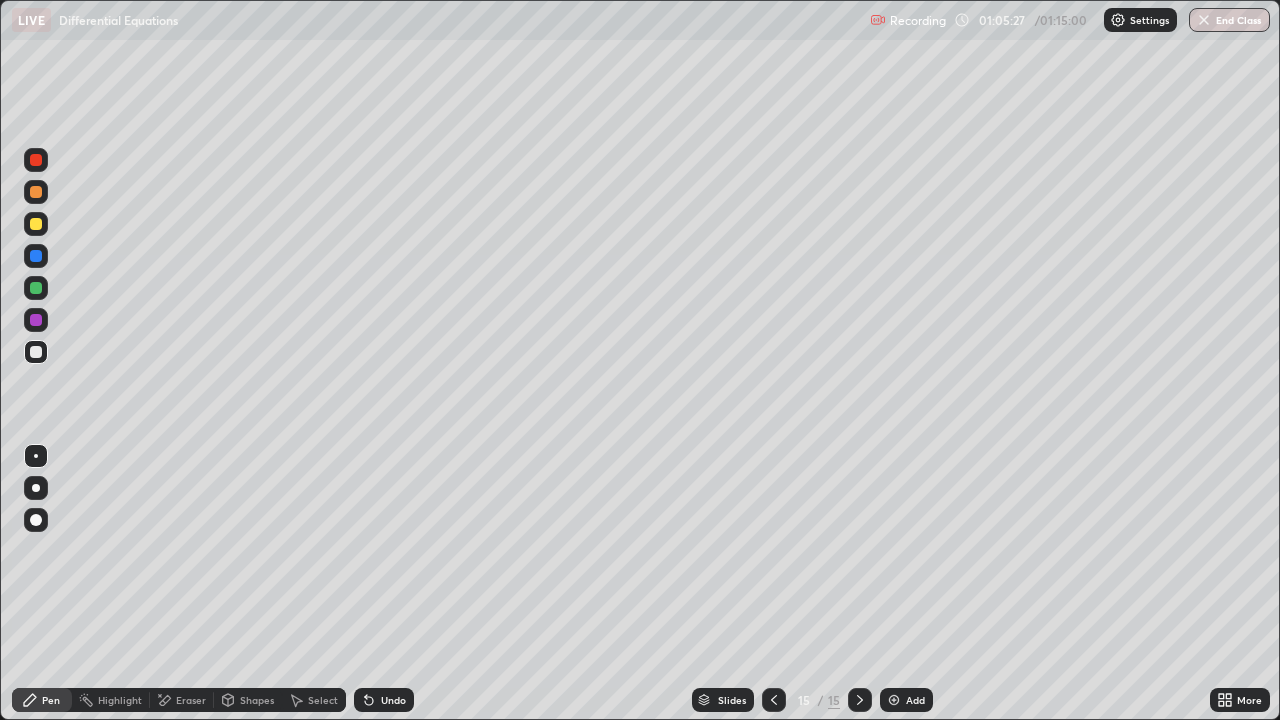 click at bounding box center [894, 700] 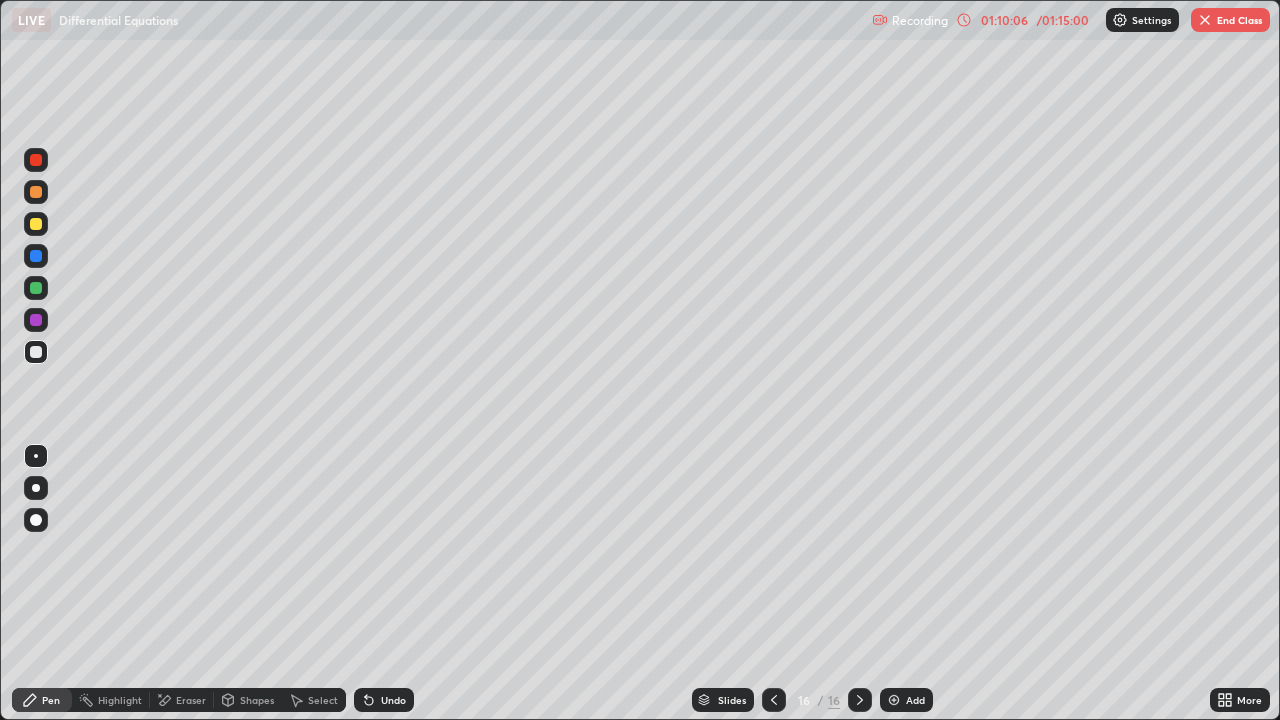click at bounding box center [1205, 20] 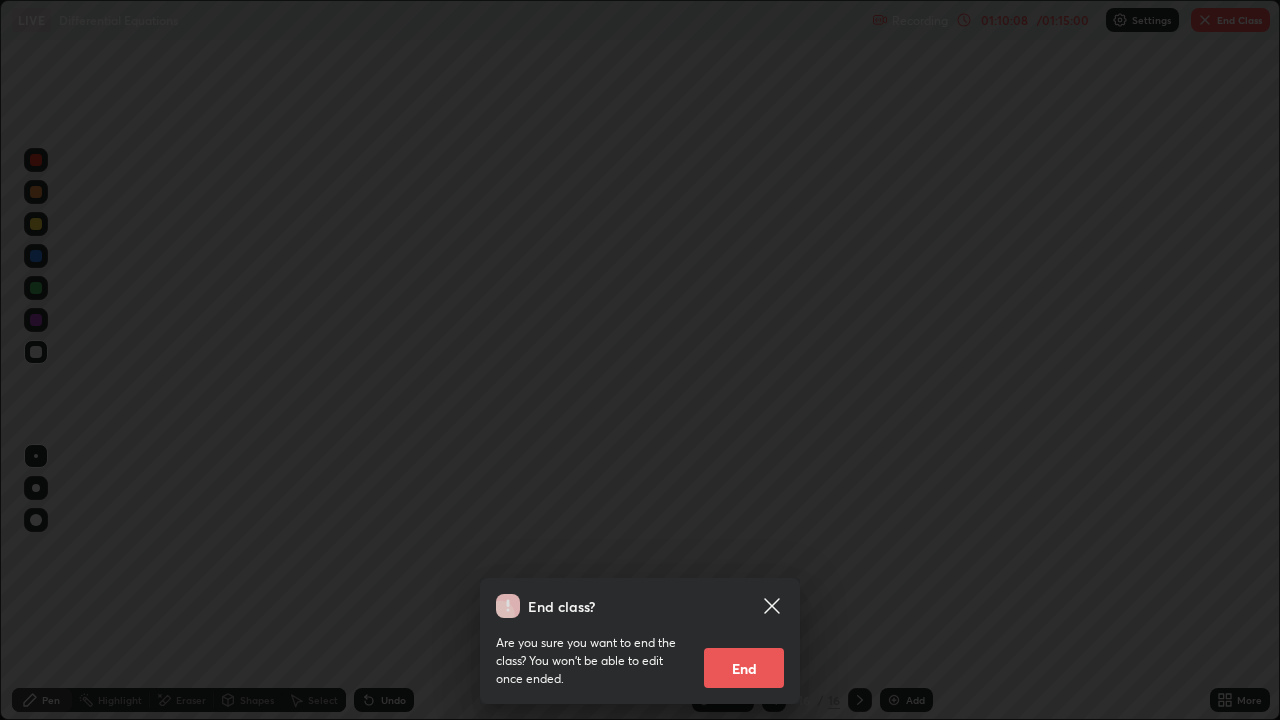 click on "End" at bounding box center [744, 668] 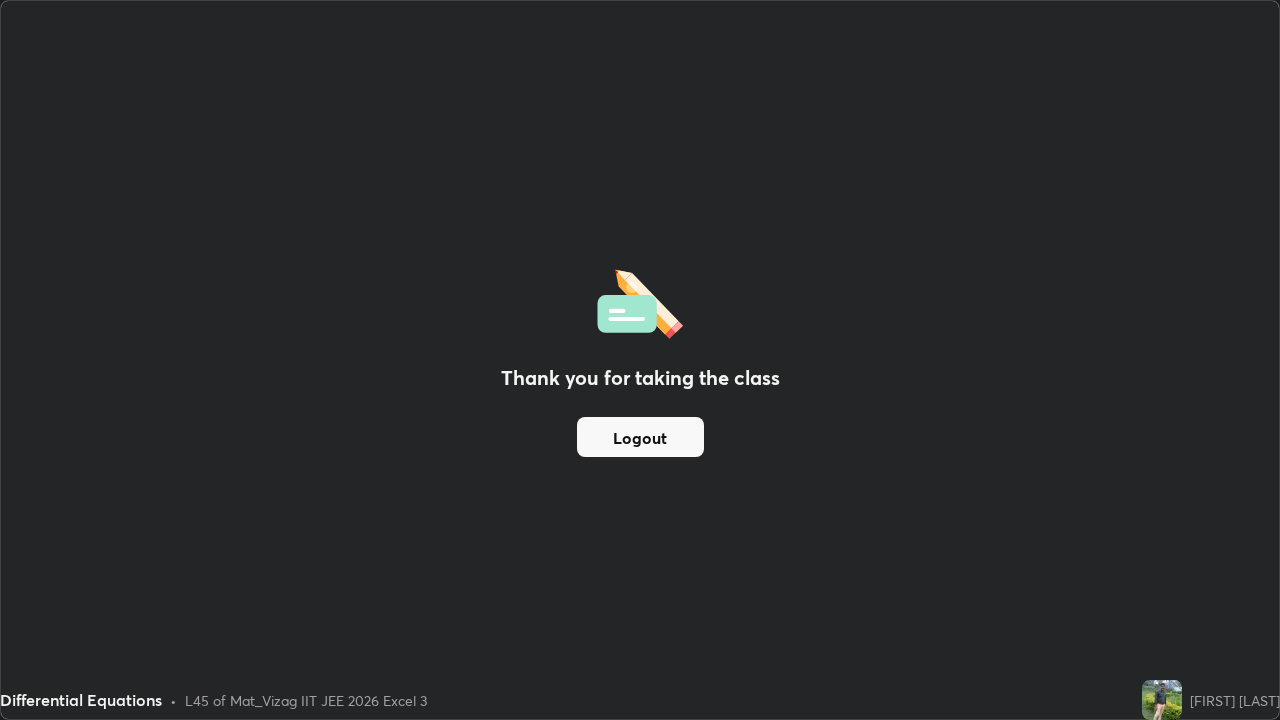 click on "Logout" at bounding box center (640, 437) 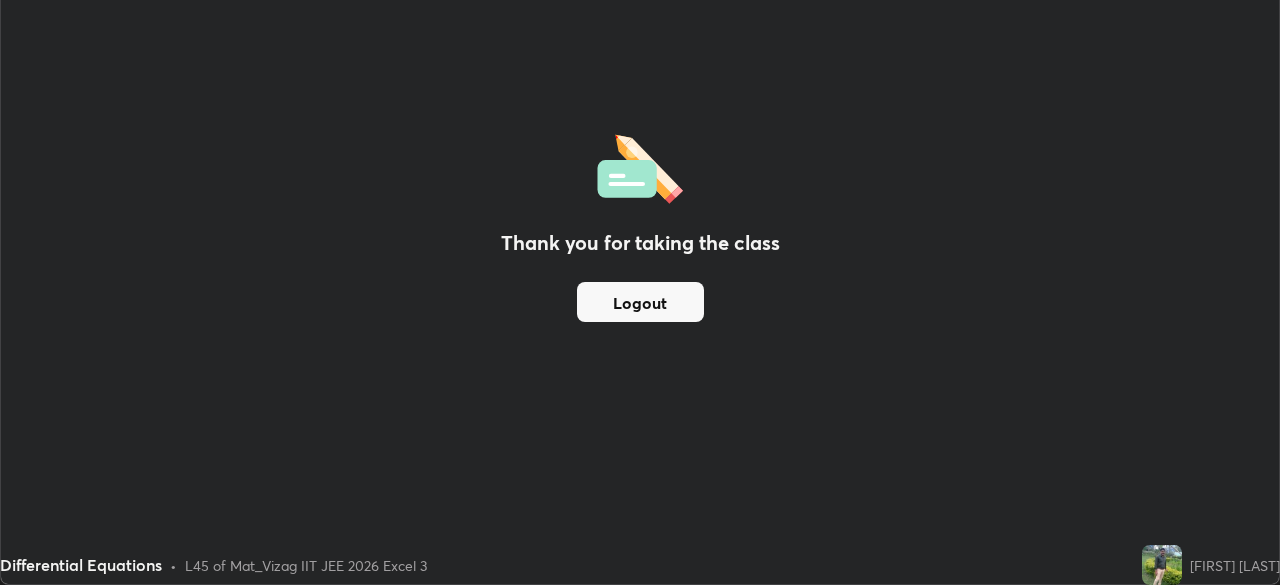 scroll, scrollTop: 585, scrollLeft: 1280, axis: both 